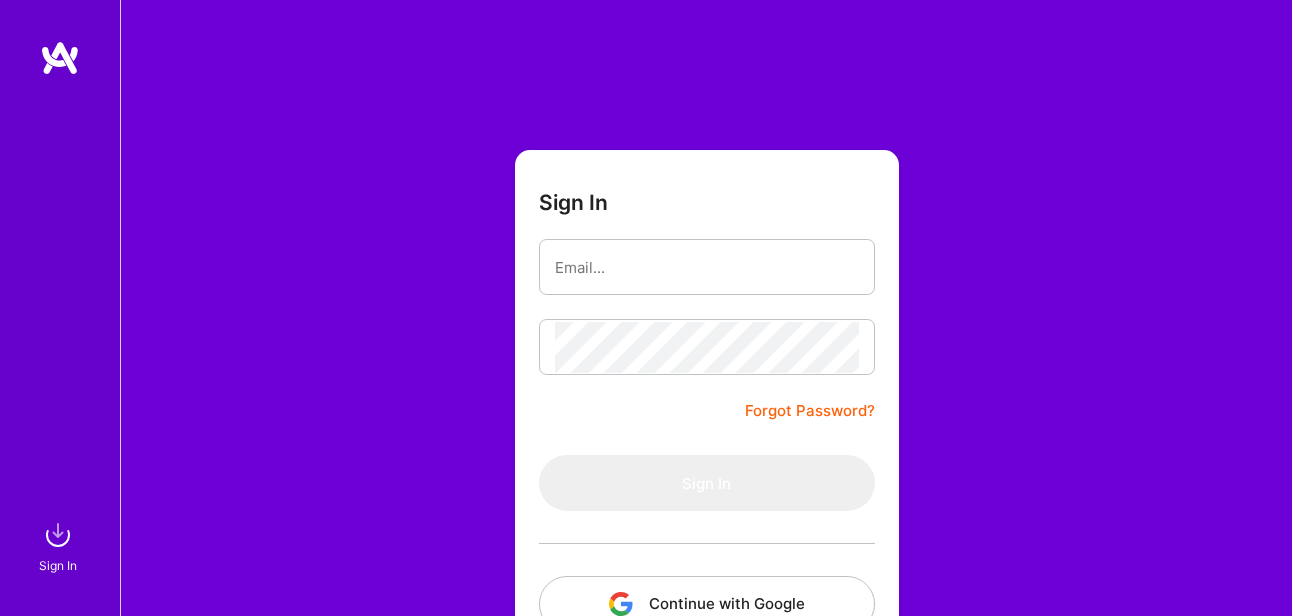 scroll, scrollTop: 0, scrollLeft: 0, axis: both 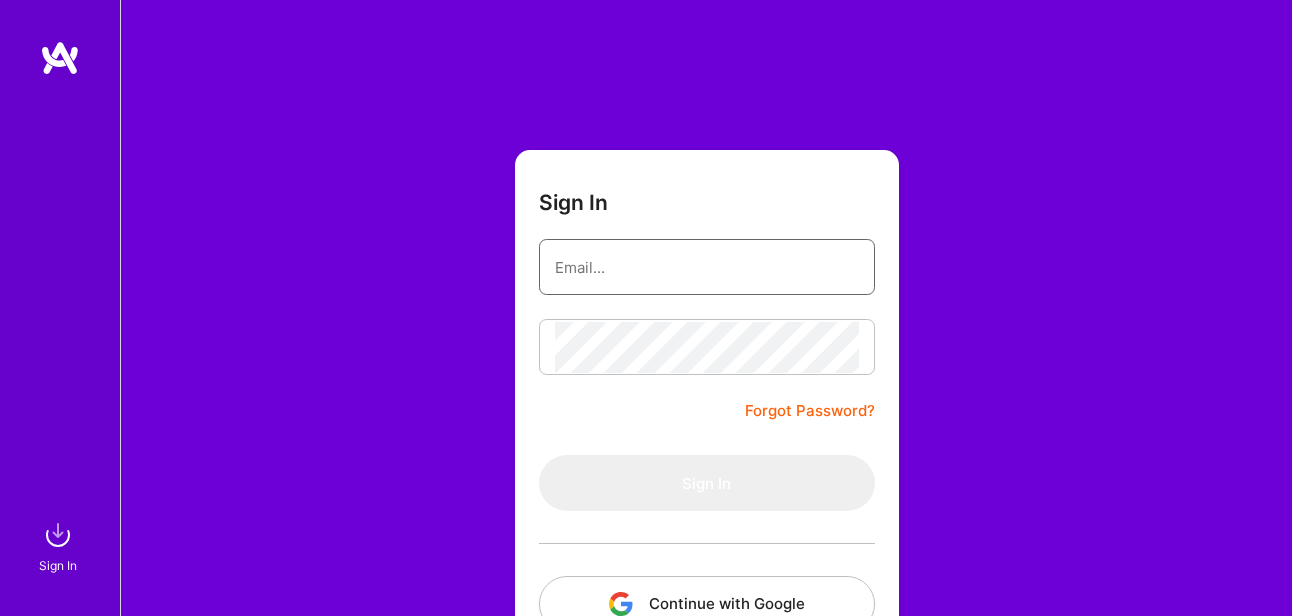 type on "[EMAIL]" 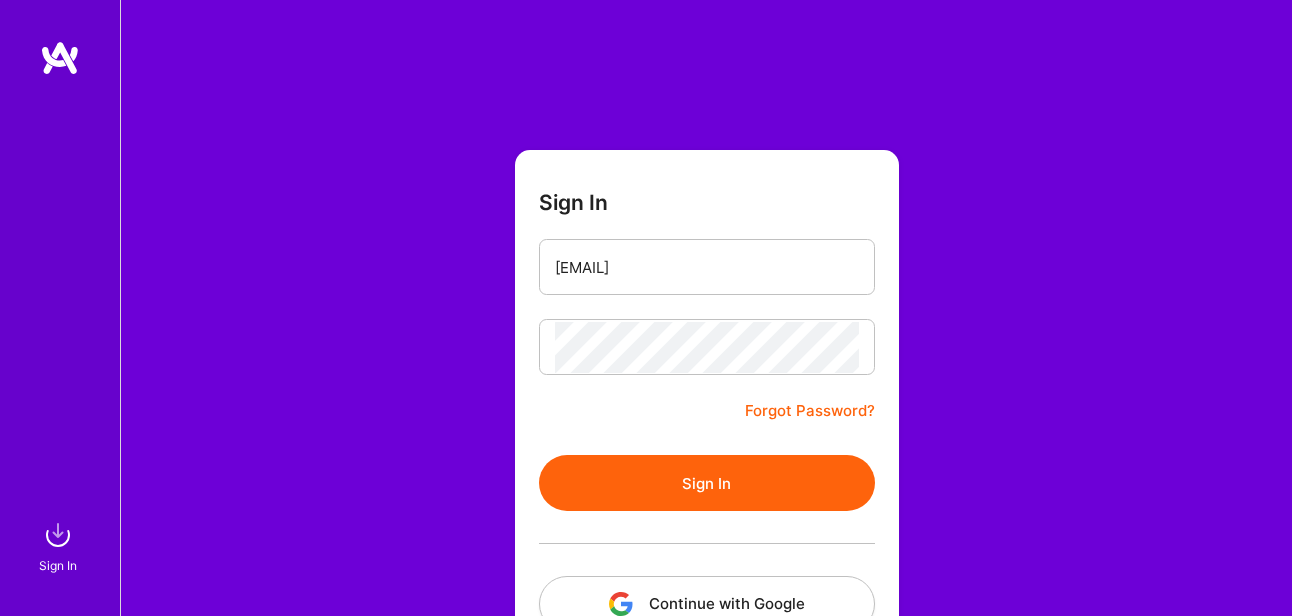 click on "Sign In" at bounding box center (707, 483) 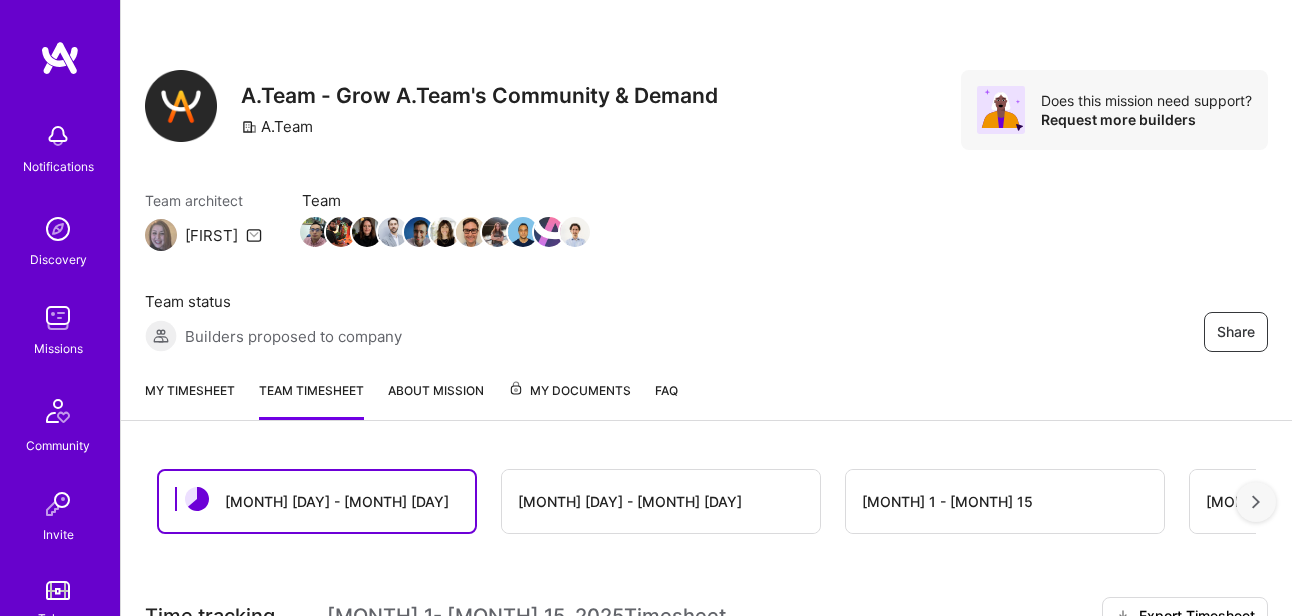 click on "My timesheet" at bounding box center (190, 400) 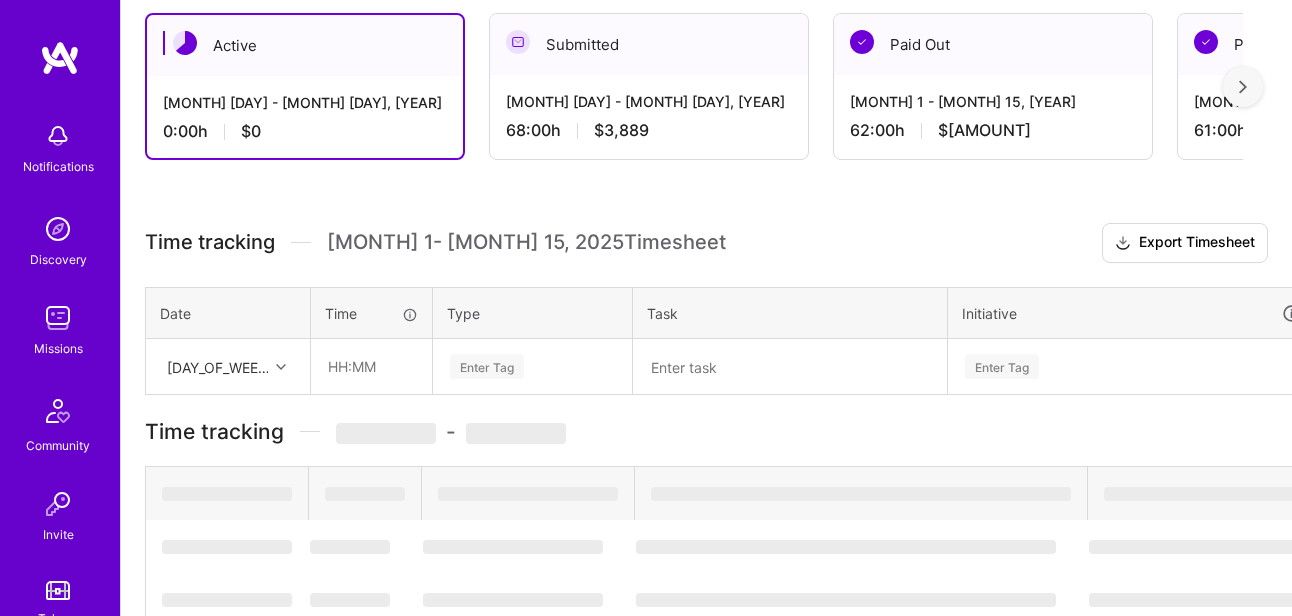 scroll, scrollTop: 412, scrollLeft: 0, axis: vertical 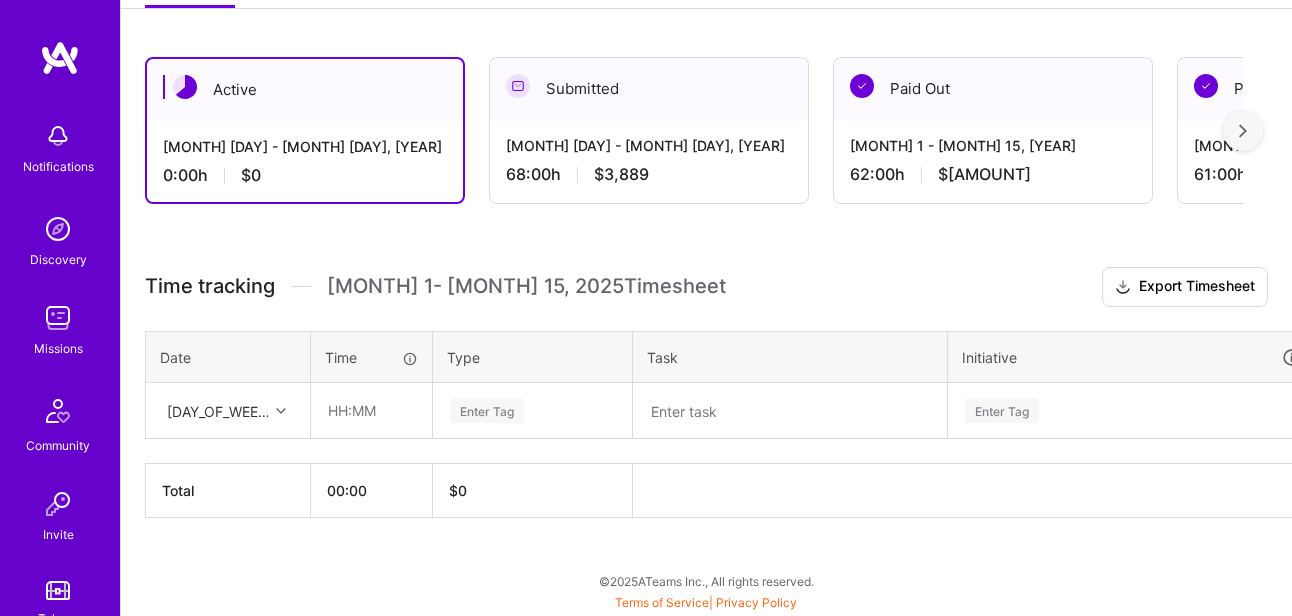 click on "Date" at bounding box center (228, 357) 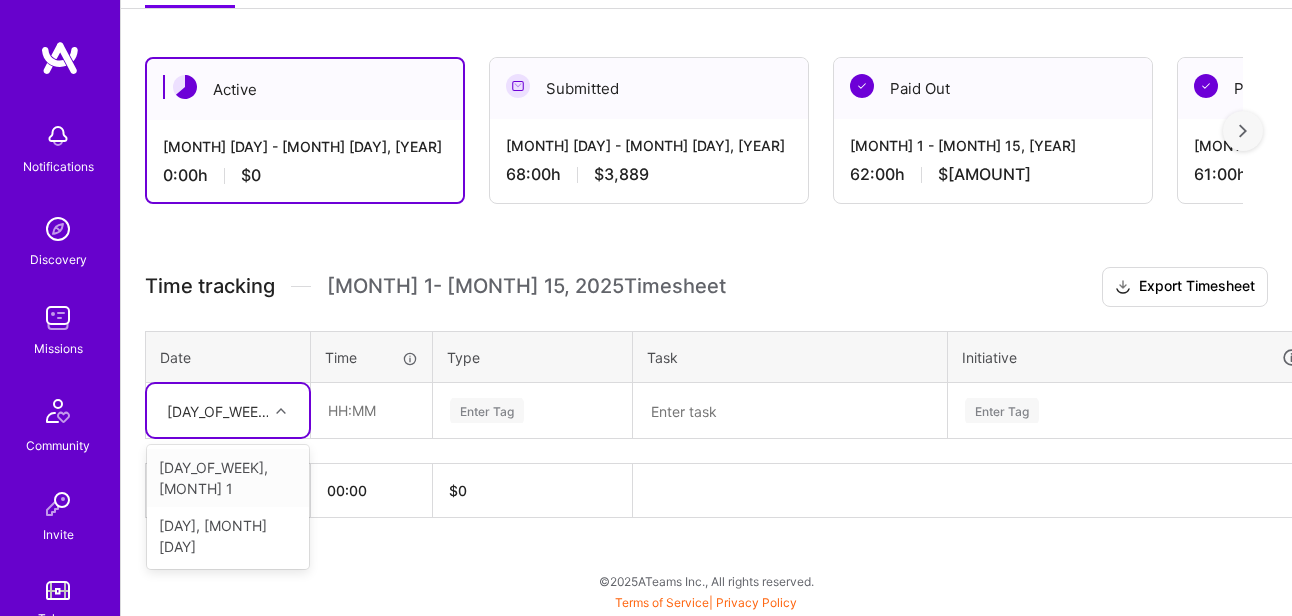 click on "[DAY_OF_WEEK], [MONTH] 1" at bounding box center (228, 478) 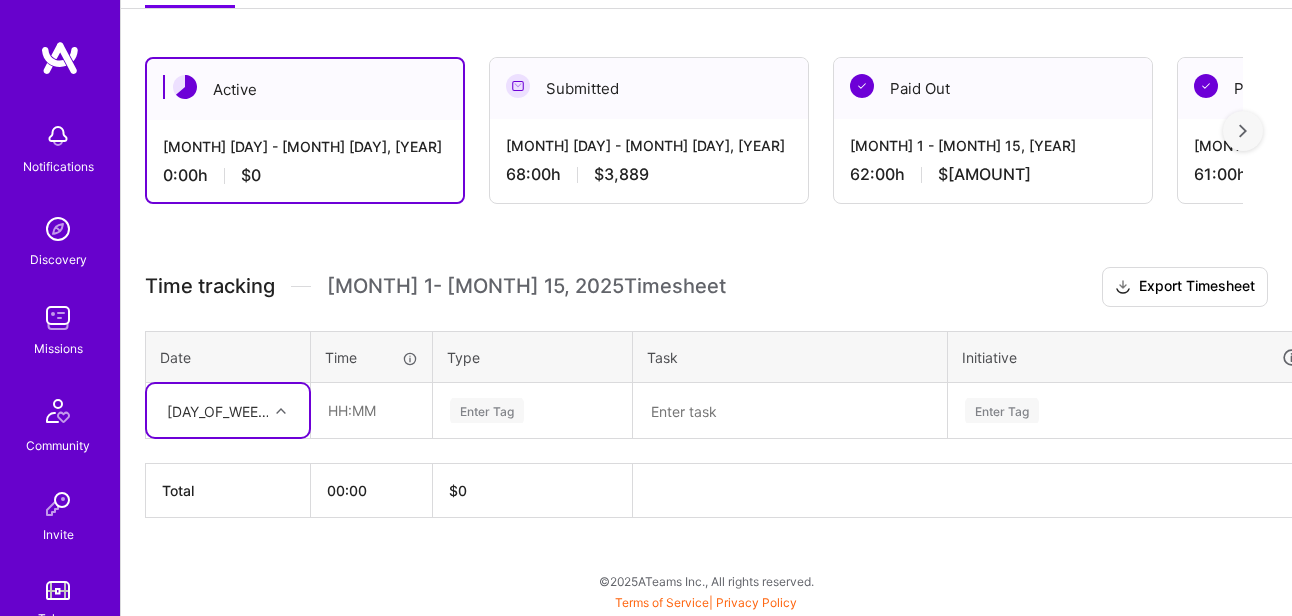 click on "Enter Tag" at bounding box center (487, 410) 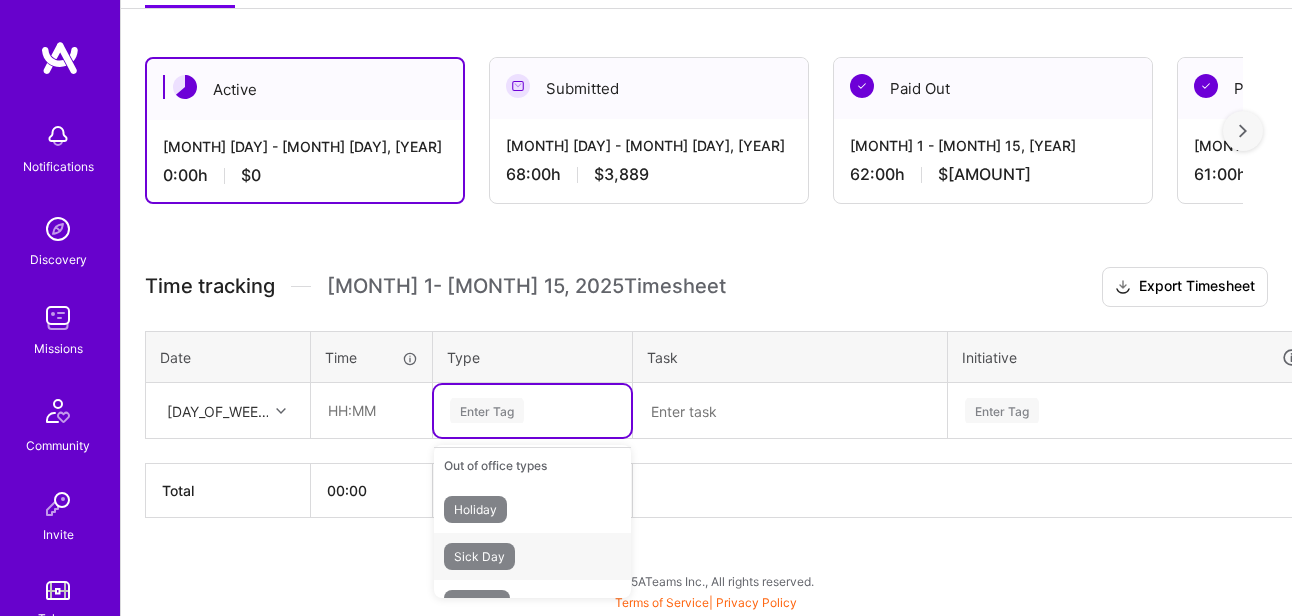 scroll, scrollTop: 716, scrollLeft: 0, axis: vertical 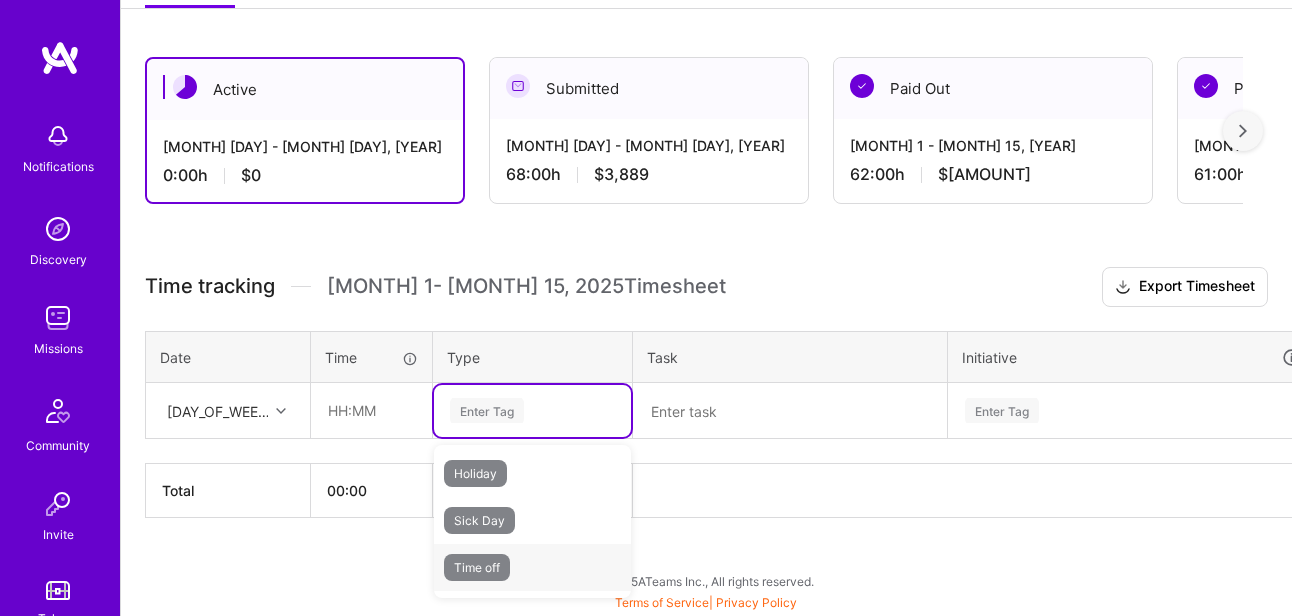 click on "Time off" at bounding box center (532, 567) 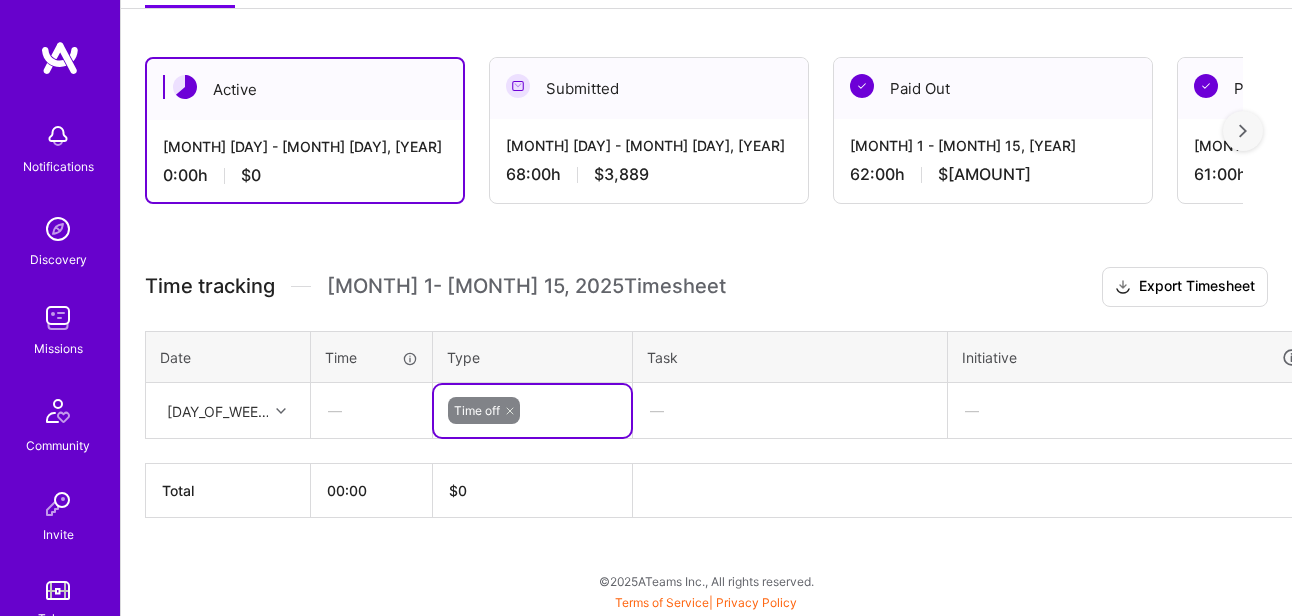 scroll, scrollTop: 412, scrollLeft: 92, axis: both 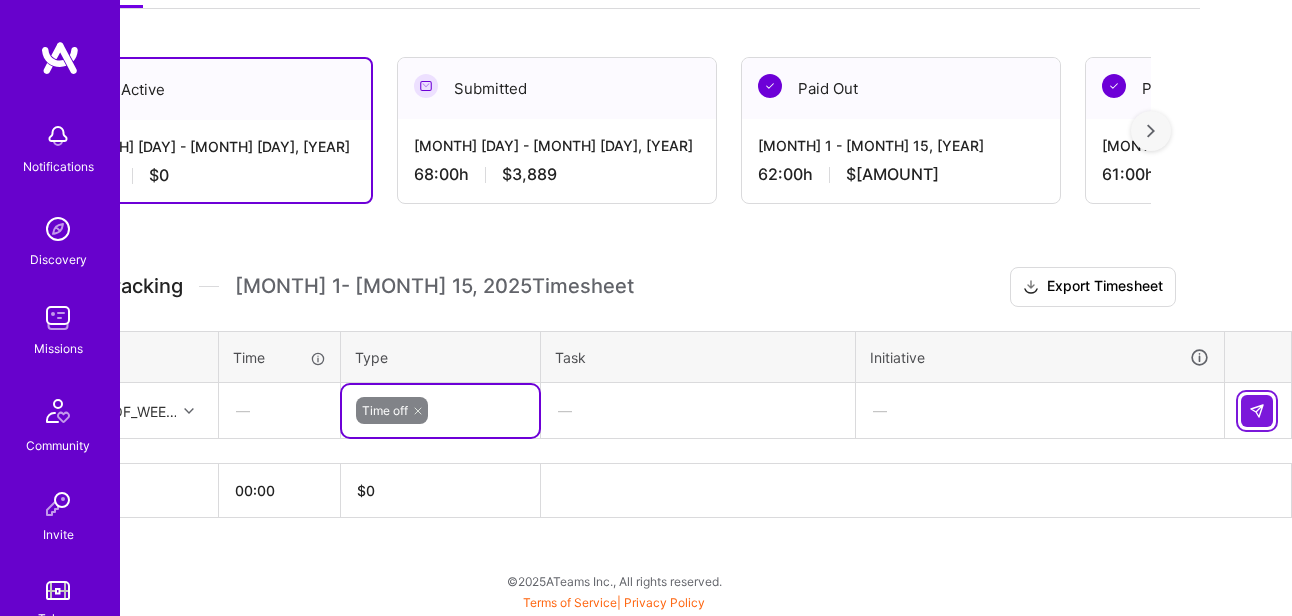 click at bounding box center [1257, 411] 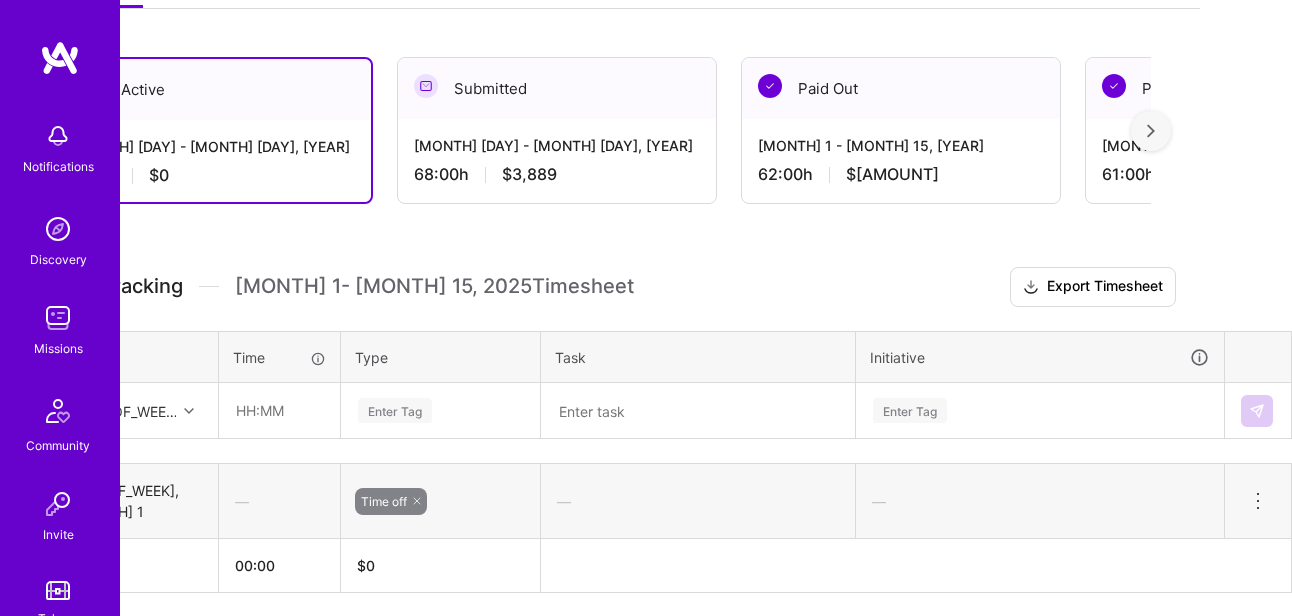 scroll, scrollTop: 412, scrollLeft: 0, axis: vertical 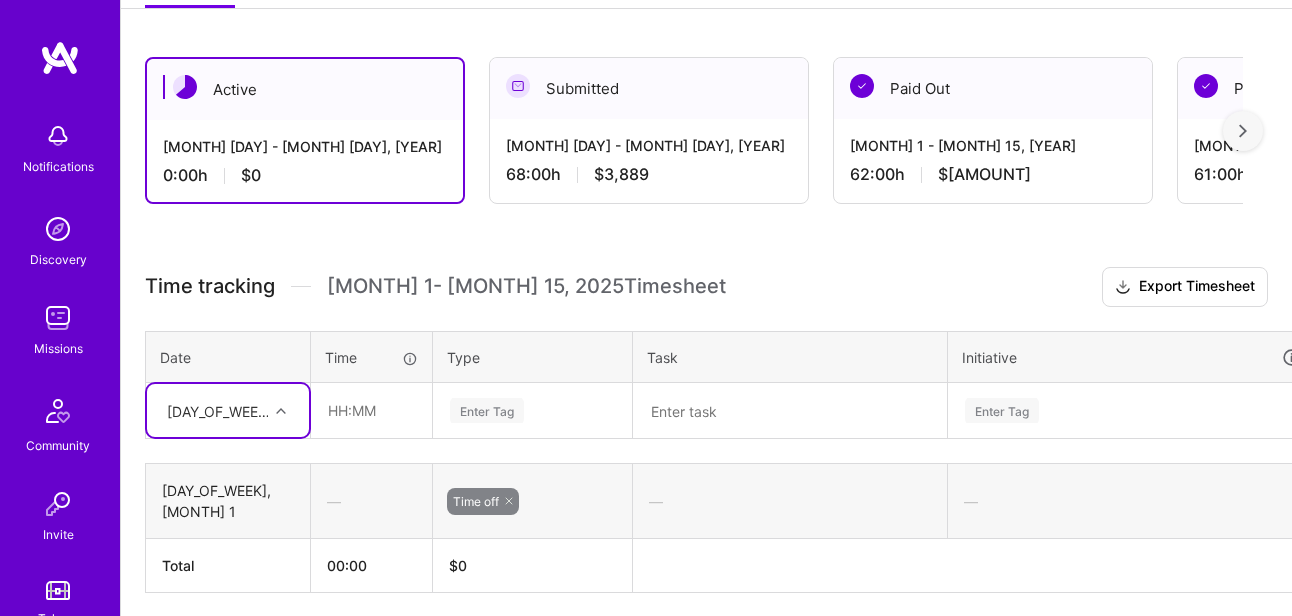 click on "[DAY_OF_WEEK], [MONTH] 1" at bounding box center [212, 410] 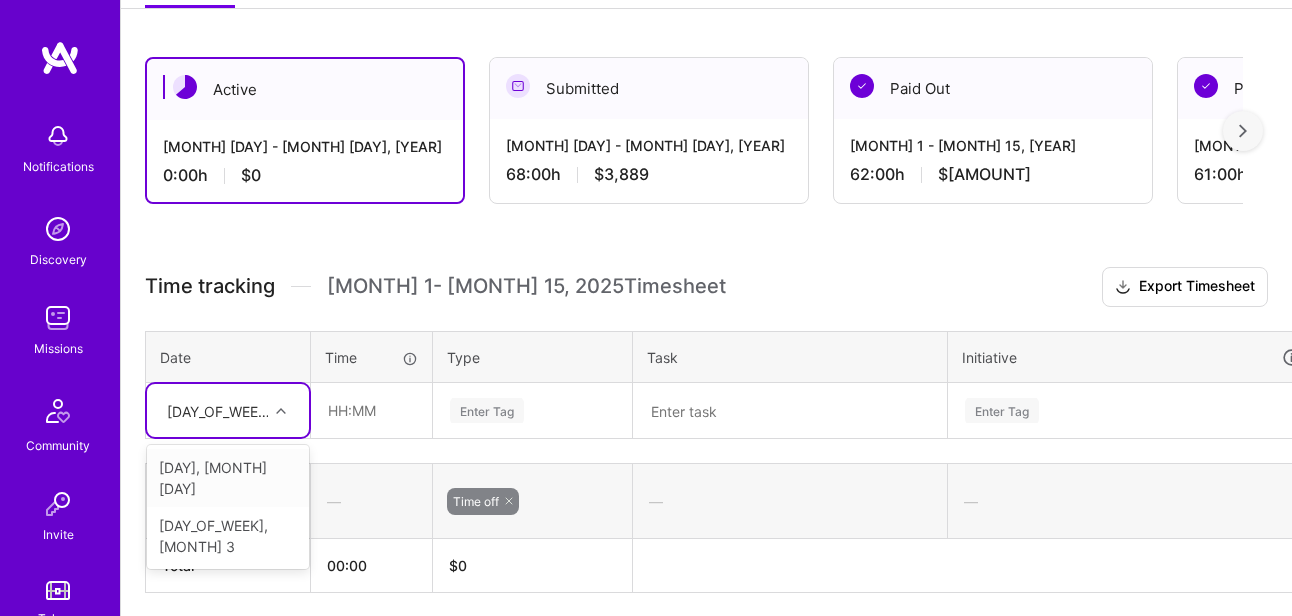 click on "[DAY], [MONTH] [DAY]" at bounding box center [228, 478] 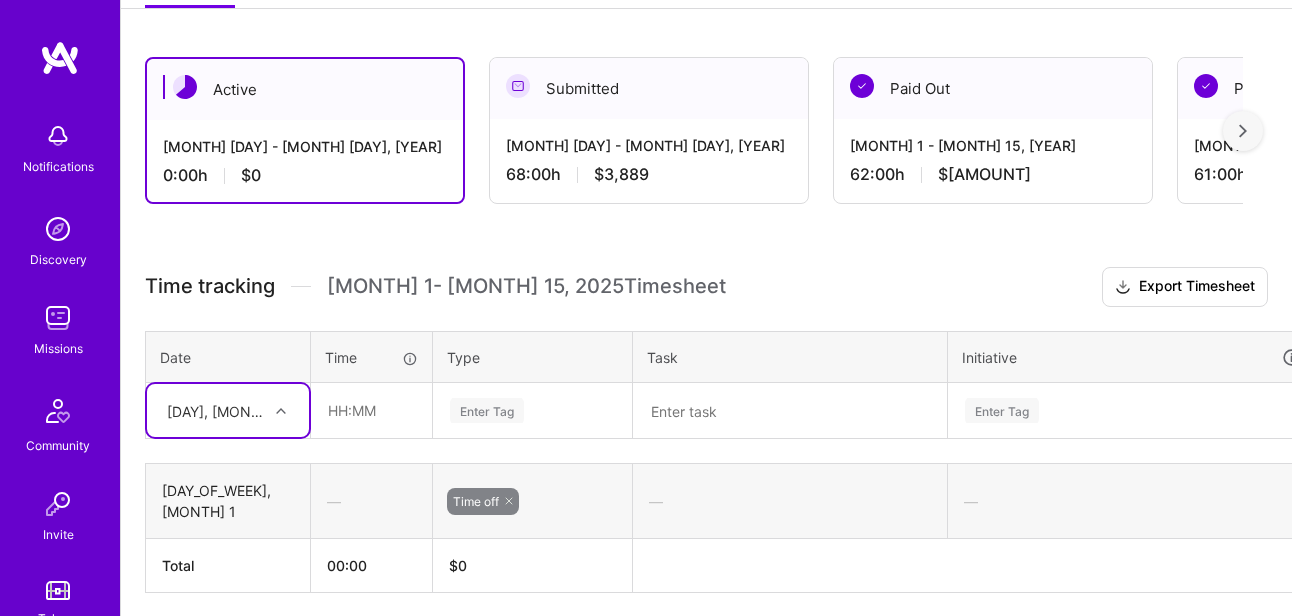 scroll, scrollTop: 412, scrollLeft: 92, axis: both 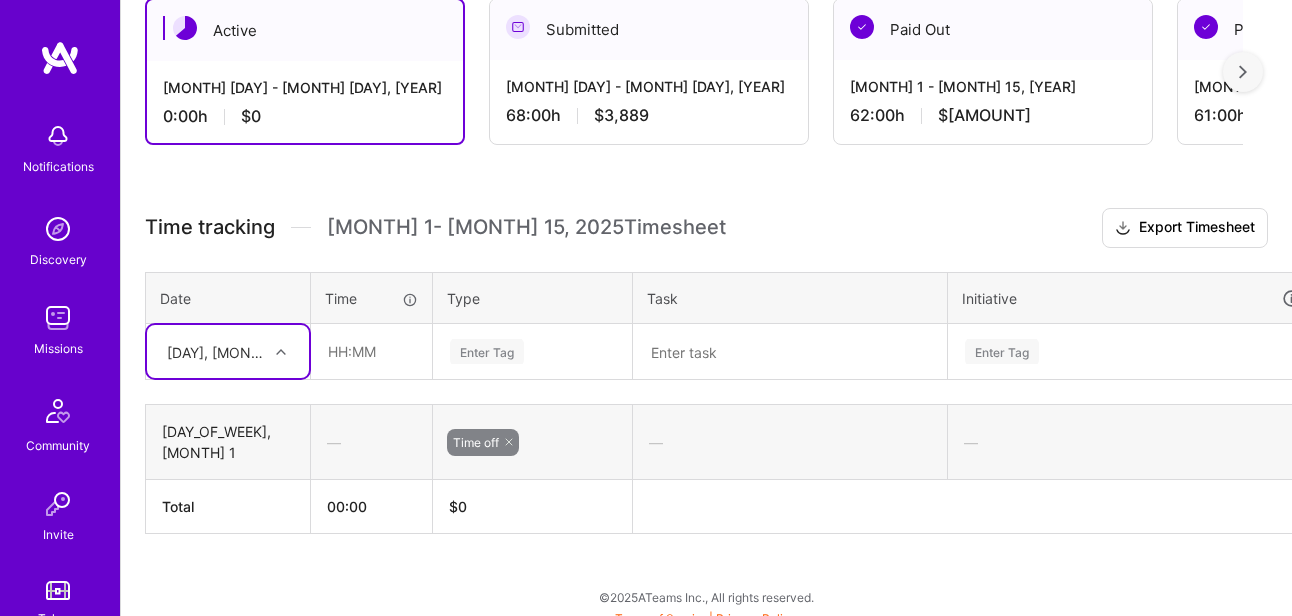 click on "Time tracking [MONTH] [DAY] - [MONTH] [DAY] , [YEAR] Timesheet Export Timesheet Date Time Type Task Initiative option [DAY], [MONTH] [DAY], selected. Select is focused ,type to refine list, press Down to open the menu, [DAY], [MONTH] [DAY] Enter Tag Enter Tag [DAY], [MONTH] [DAY] — Time off
— —
Delete row Total 00:00 $ 0" at bounding box center (706, 371) 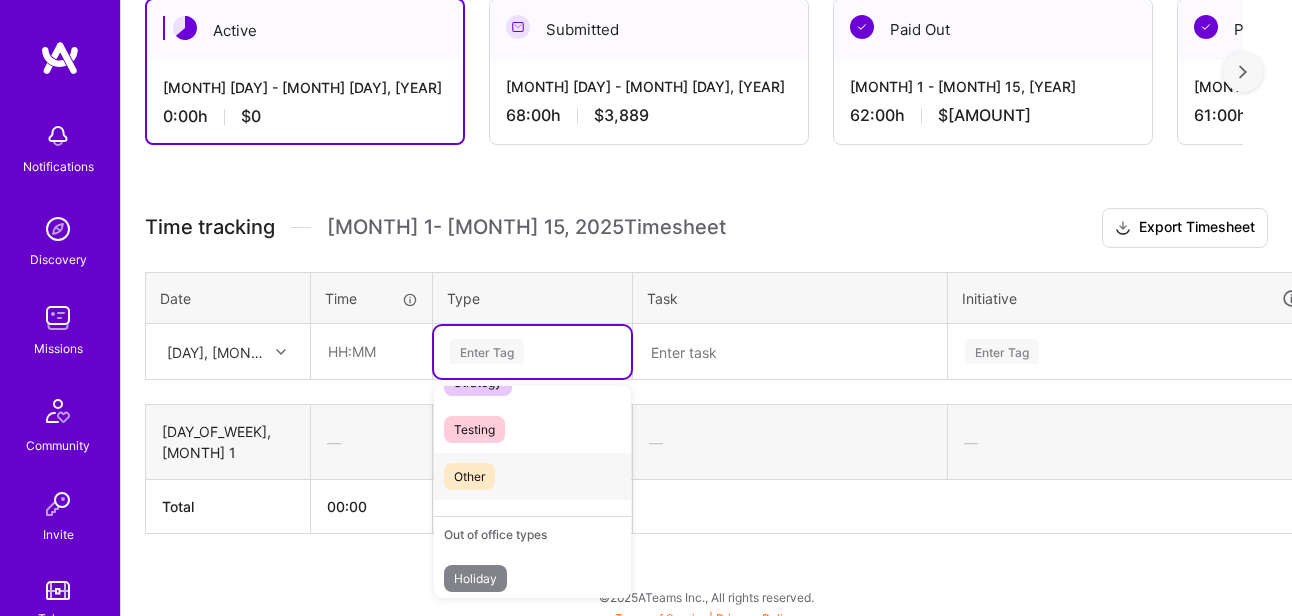scroll, scrollTop: 657, scrollLeft: 0, axis: vertical 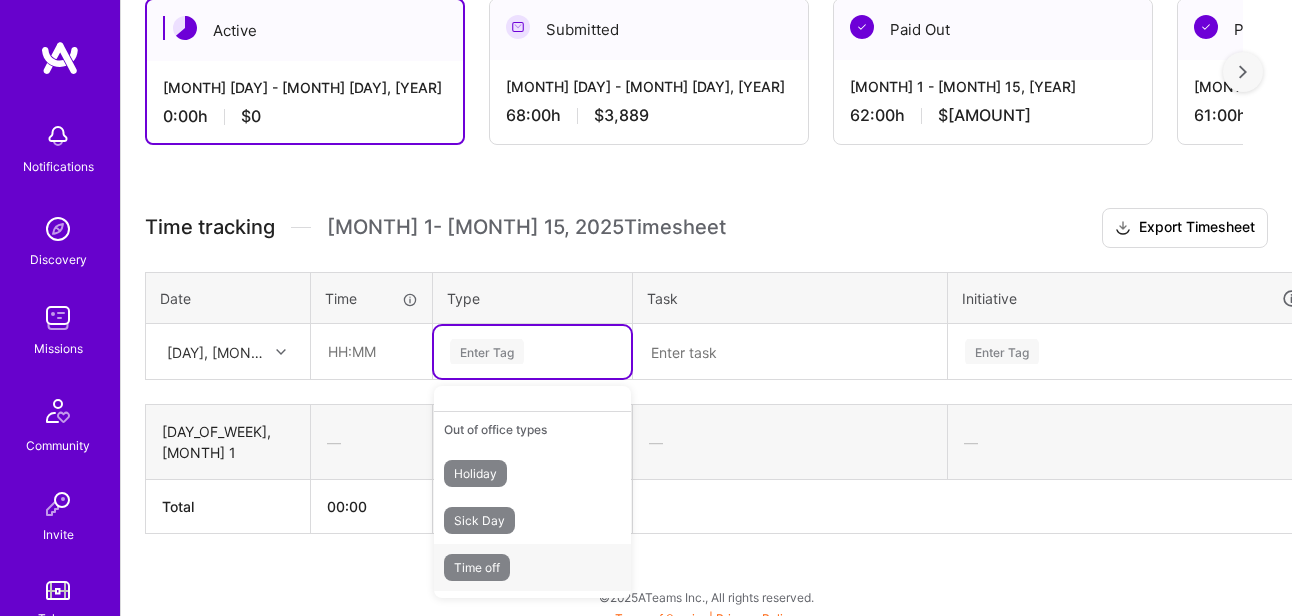 click on "Time off" at bounding box center [477, 567] 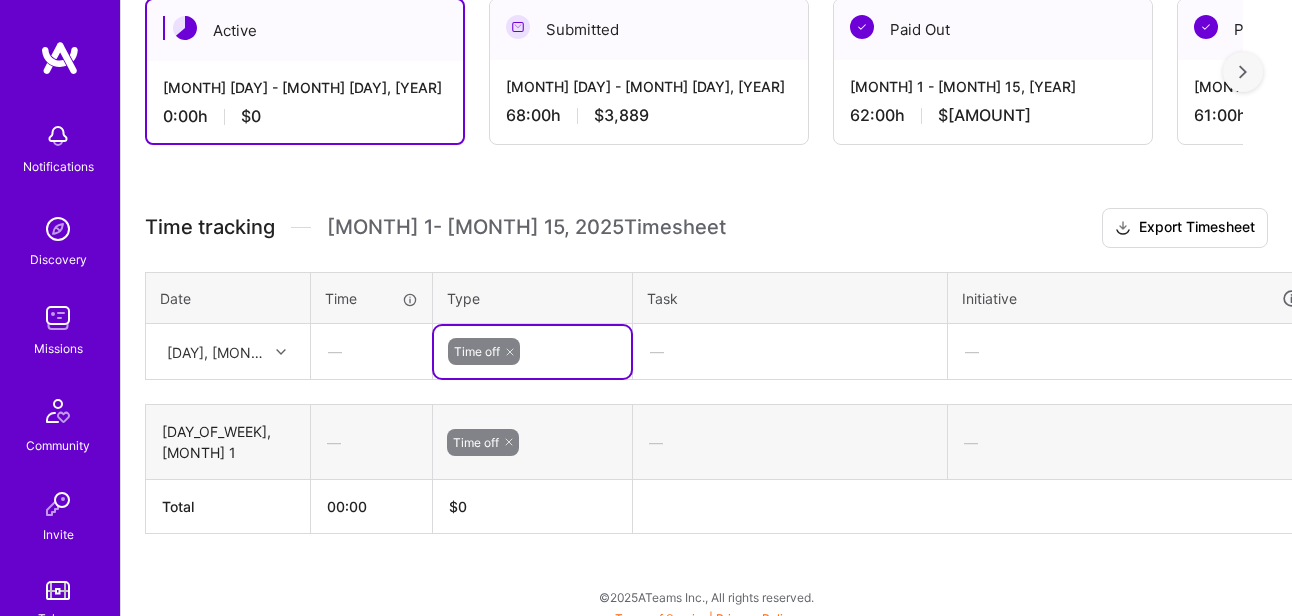 scroll, scrollTop: 471, scrollLeft: 92, axis: both 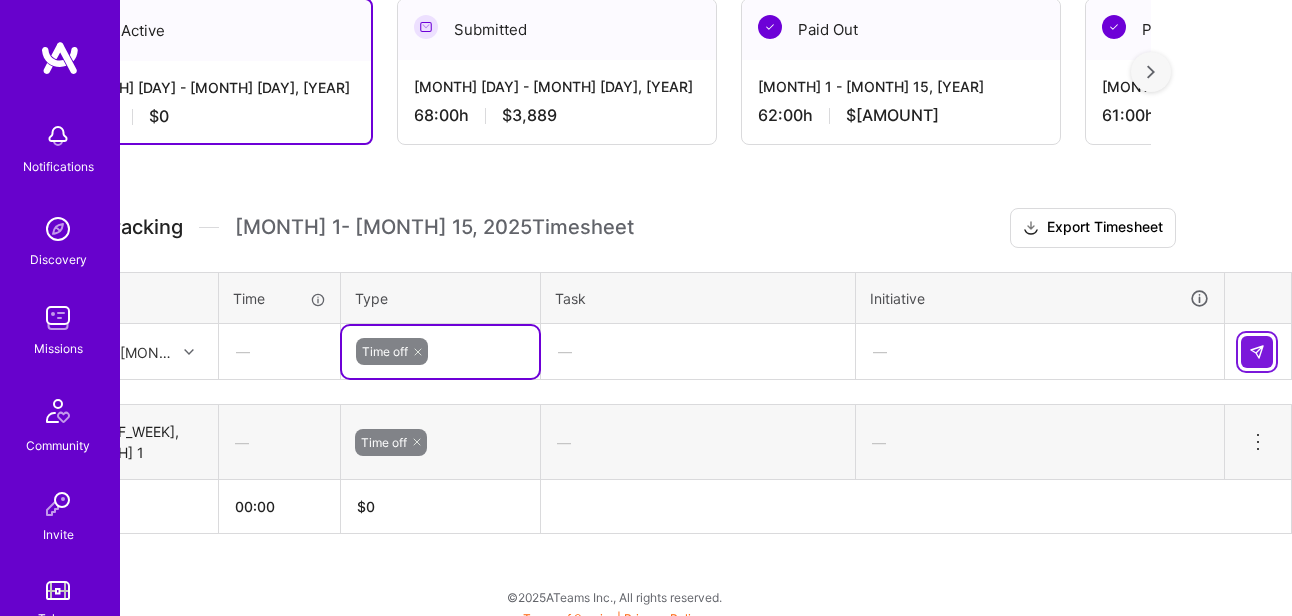 click at bounding box center (1257, 352) 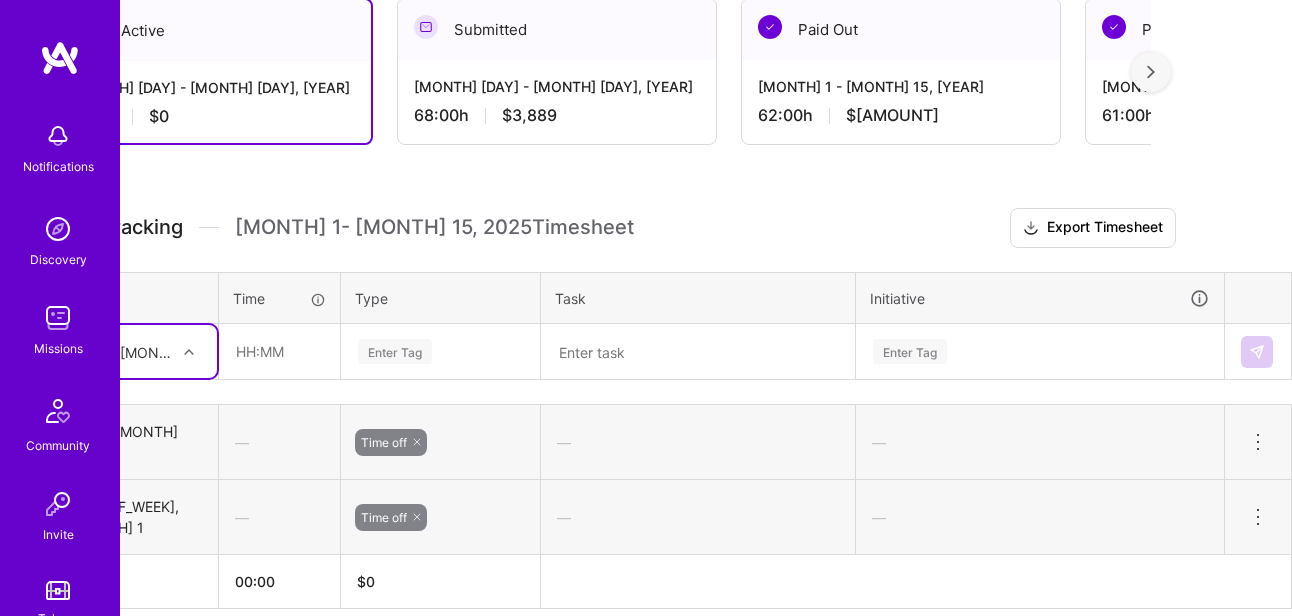click at bounding box center [698, 352] 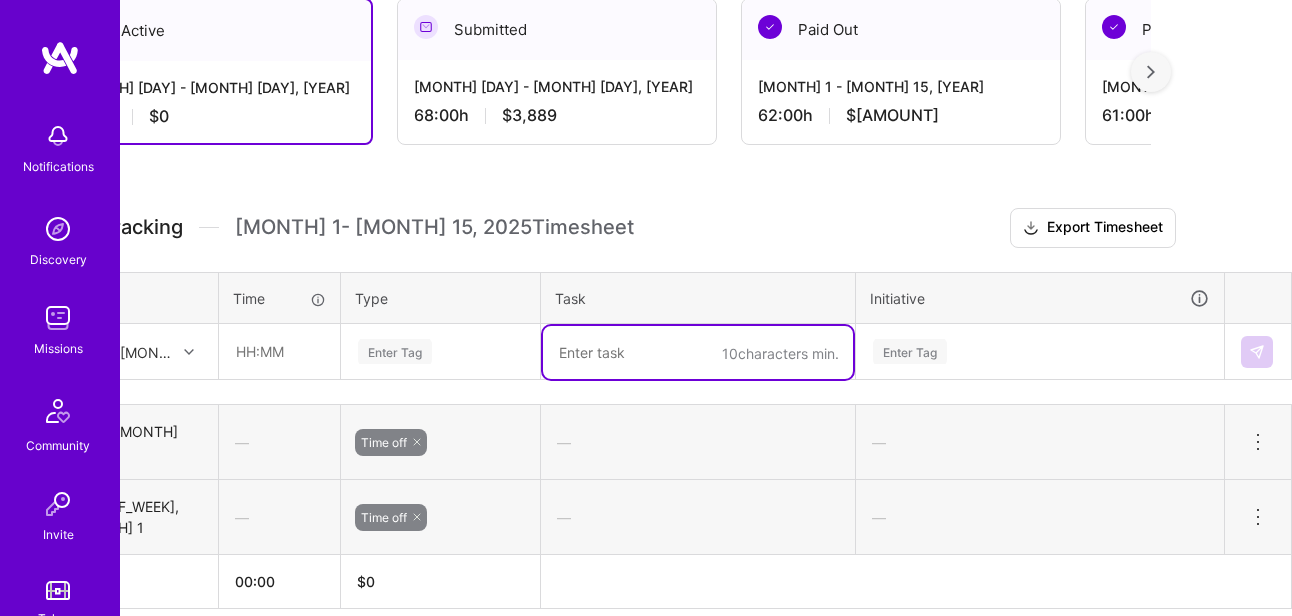 paste on "focused on wrapping up key items for the AI Guild and Healthcare Circle. I finalized the one-pager from last week’s AI Guild session, incorporating [PERSON]'s feedback on both structure and depth, and prepared it for distribution. I also reviewed and summarized two new guild applications, coordinated upcoming interviews, and drafted communications for leadership and circle candidates." 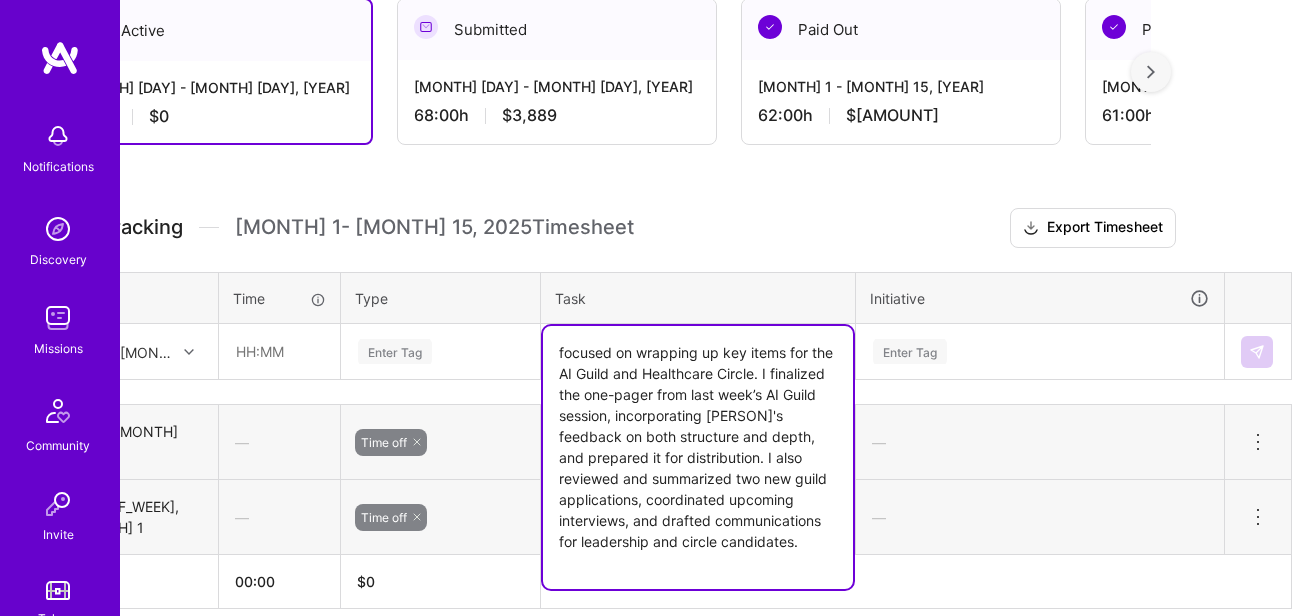 click on "focused on wrapping up key items for the AI Guild and Healthcare Circle. I finalized the one-pager from last week’s AI Guild session, incorporating [PERSON]'s feedback on both structure and depth, and prepared it for distribution. I also reviewed and summarized two new guild applications, coordinated upcoming interviews, and drafted communications for leadership and circle candidates." at bounding box center (698, 457) 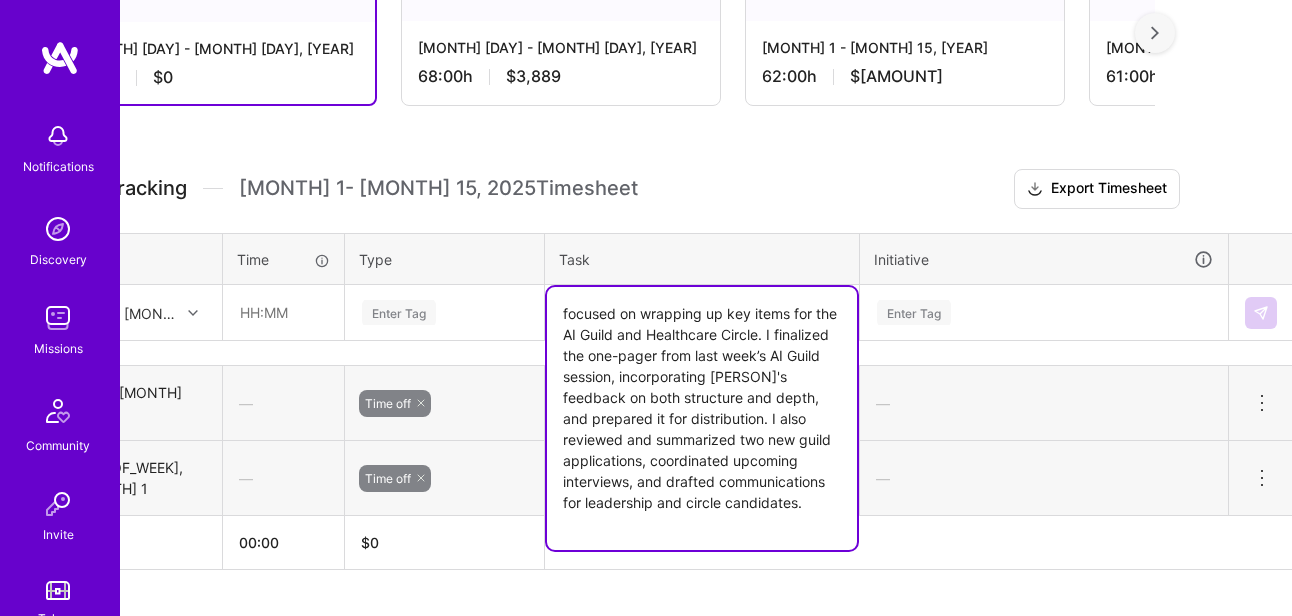 scroll, scrollTop: 515, scrollLeft: 88, axis: both 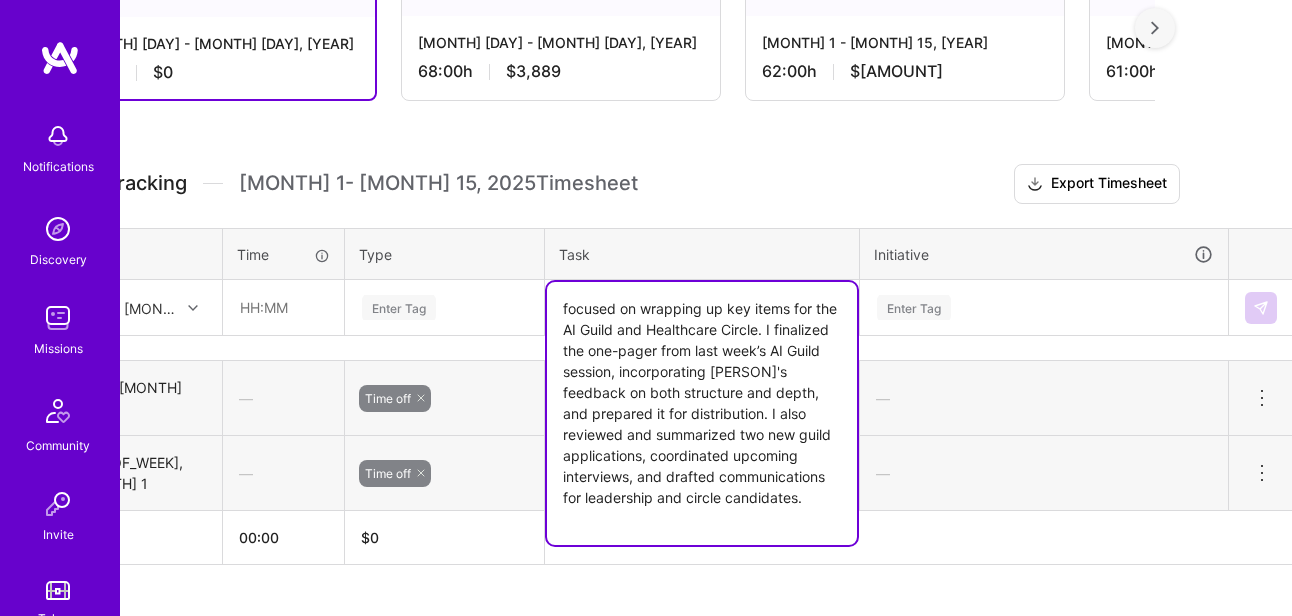 drag, startPoint x: 673, startPoint y: 369, endPoint x: 835, endPoint y: 381, distance: 162.44383 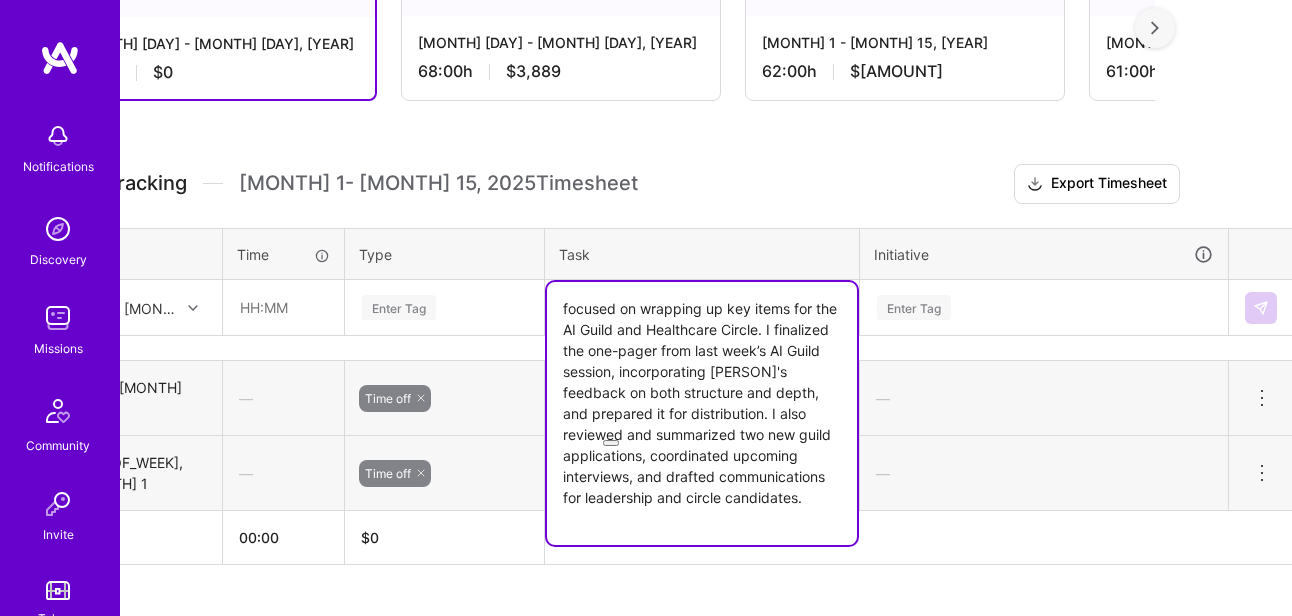 click on "focused on wrapping up key items for the AI Guild and Healthcare Circle. I finalized the one-pager from last week’s AI Guild session, incorporating [PERSON]'s feedback on both structure and depth, and prepared it for distribution. I also reviewed and summarized two new guild applications, coordinated upcoming interviews, and drafted communications for leadership and circle candidates." at bounding box center [702, 413] 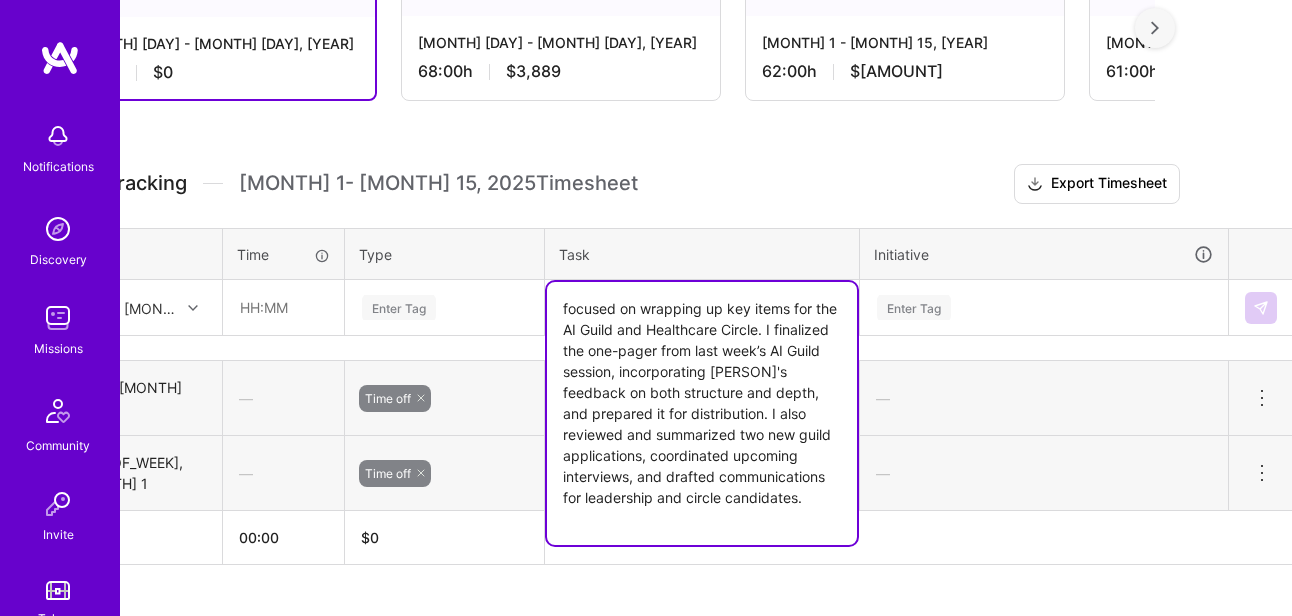 drag, startPoint x: 672, startPoint y: 371, endPoint x: 823, endPoint y: 397, distance: 153.22206 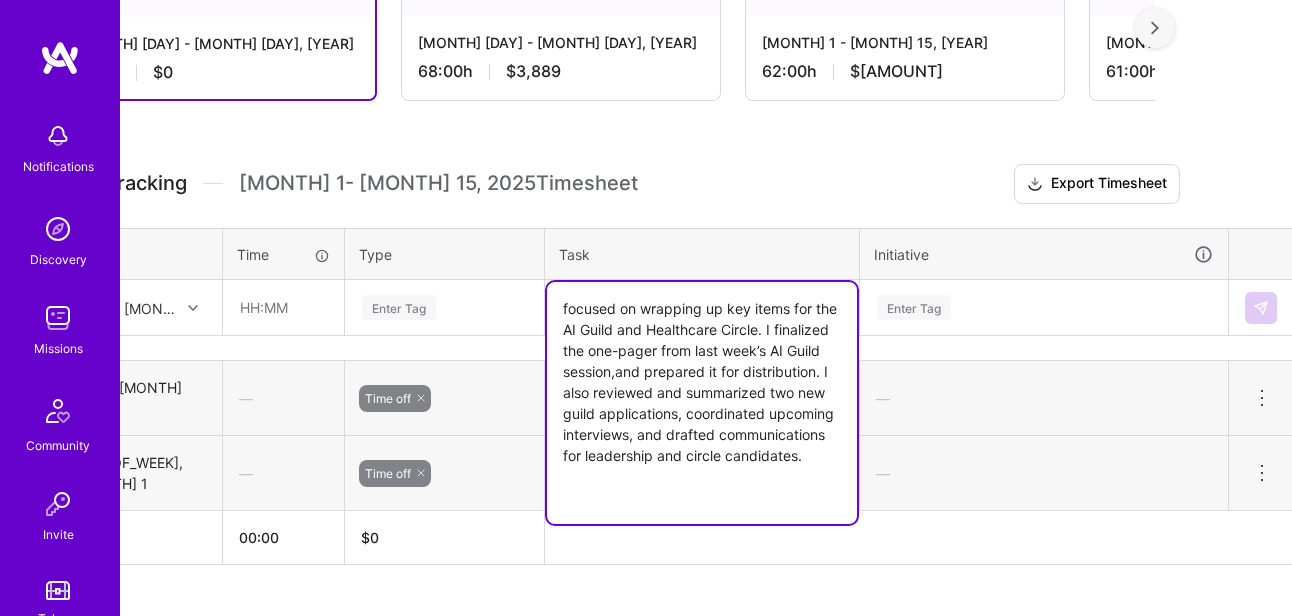 click on "focused on wrapping up key items for the AI Guild and Healthcare Circle. I finalized the one-pager from last week’s AI Guild session,and prepared it for distribution. I also reviewed and summarized two new guild applications, coordinated upcoming interviews, and drafted communications for leadership and circle candidates." at bounding box center (702, 403) 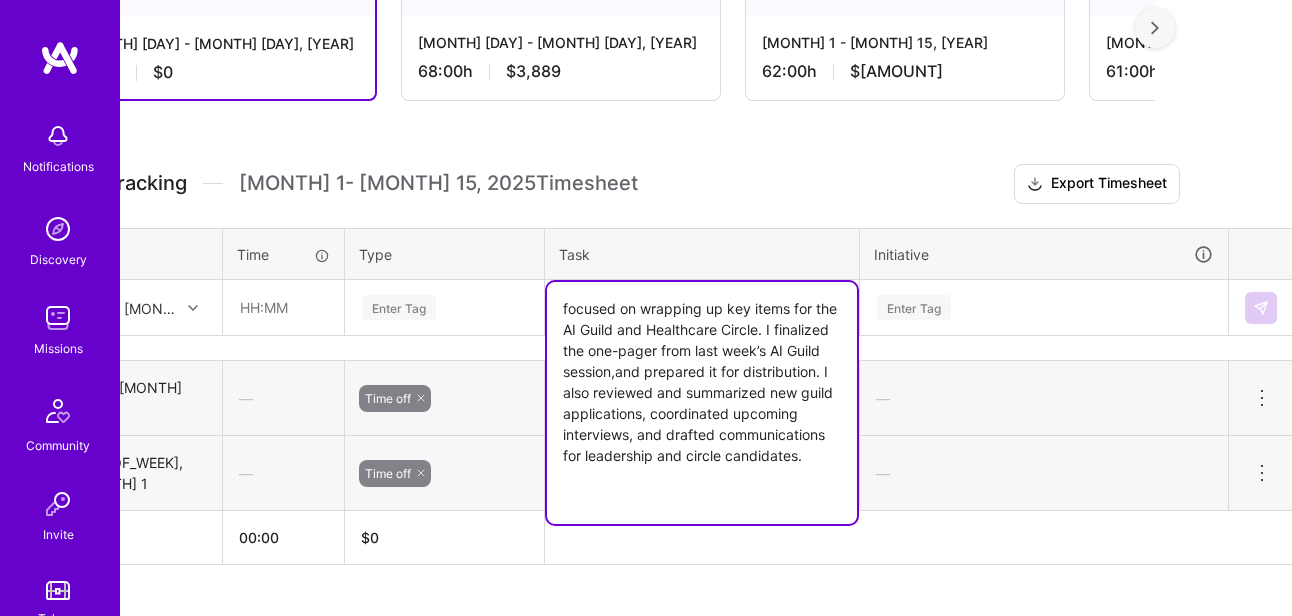 click on "focused on wrapping up key items for the AI Guild and Healthcare Circle. I finalized the one-pager from last week’s AI Guild session,and prepared it for distribution. I also reviewed and summarized new guild applications, coordinated upcoming interviews, and drafted communications for leadership and circle candidates." at bounding box center [702, 403] 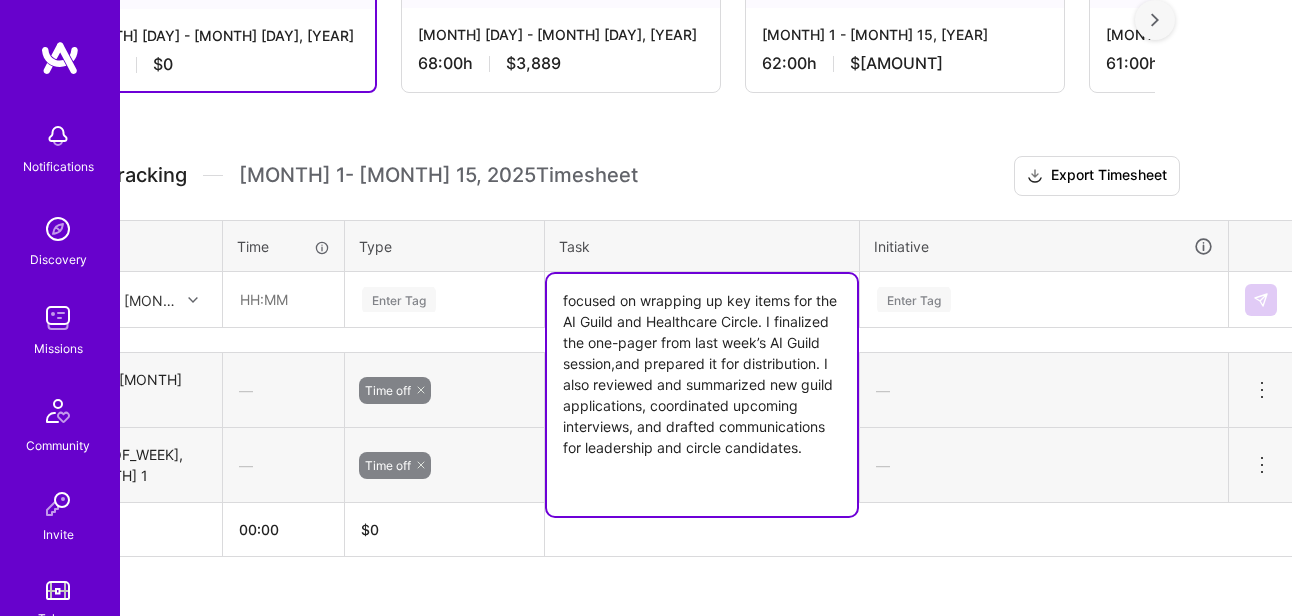 scroll, scrollTop: 526, scrollLeft: 88, axis: both 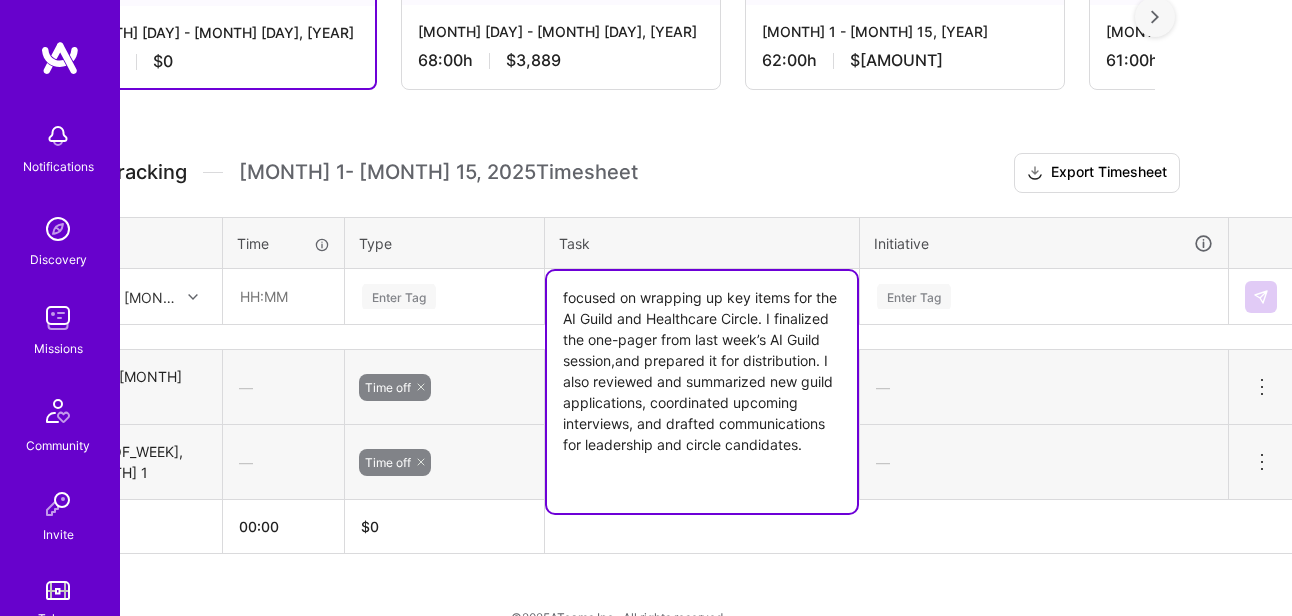 type on "focused on wrapping up key items for the AI Guild and Healthcare Circle. I finalized the one-pager from last week’s AI Guild session,and prepared it for distribution. I also reviewed and summarized new guild applications, coordinated upcoming interviews, and drafted communications for leadership and circle candidates." 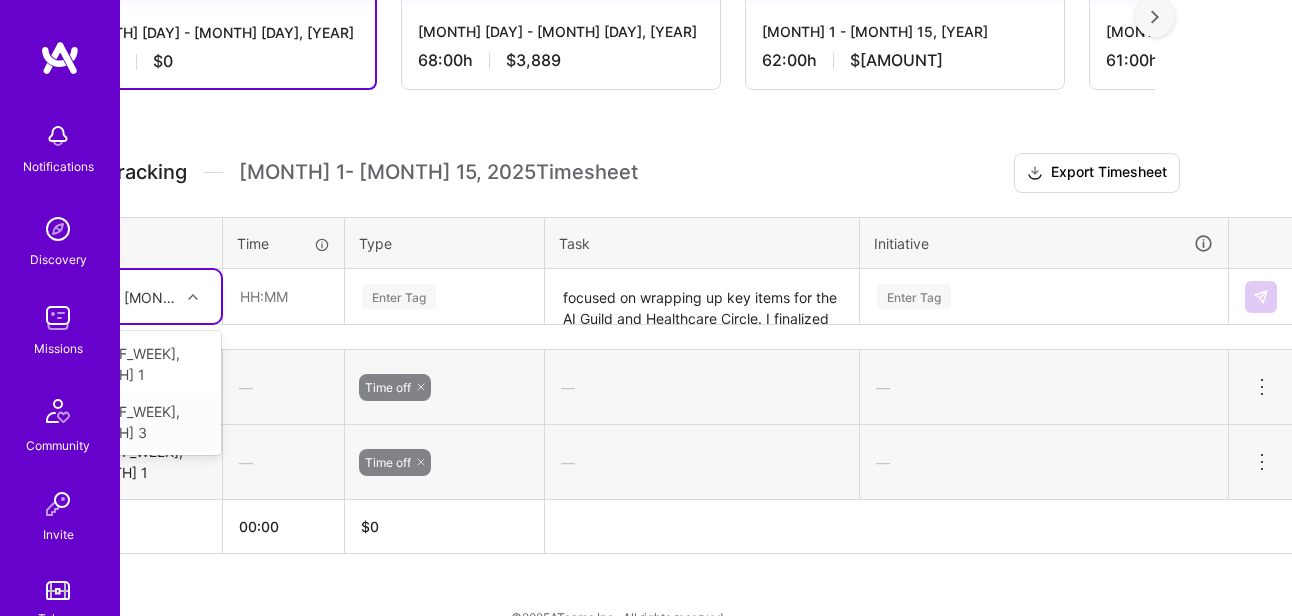 click on "[DAY_OF_WEEK], [MONTH] 3" at bounding box center (140, 422) 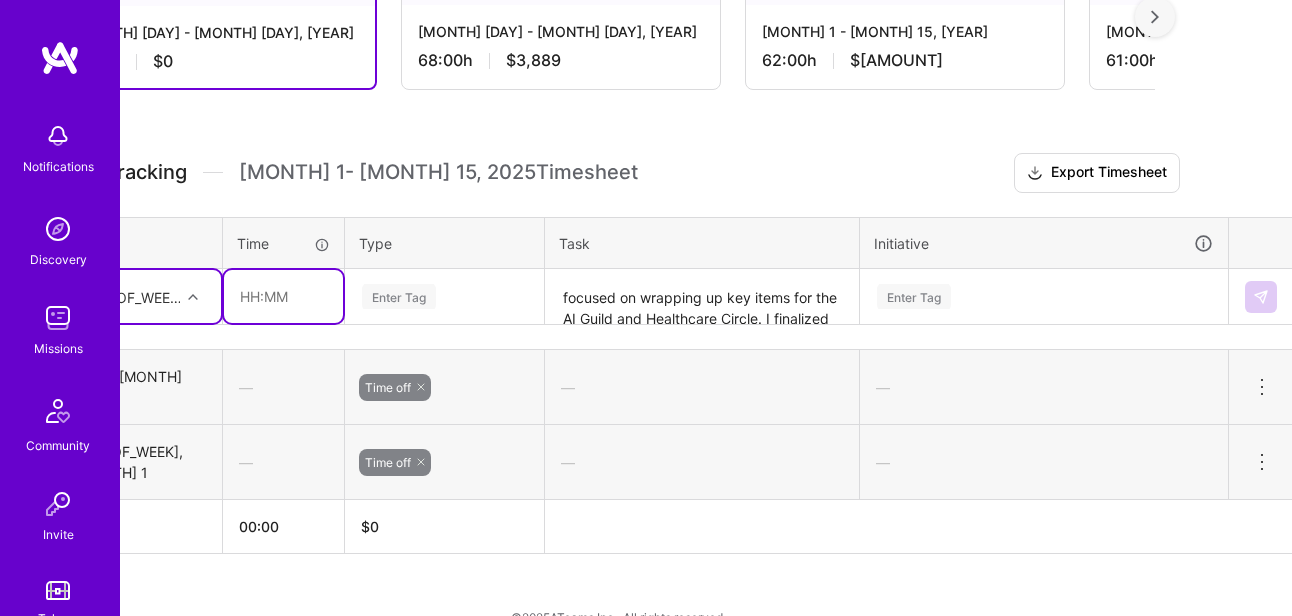 click at bounding box center [283, 296] 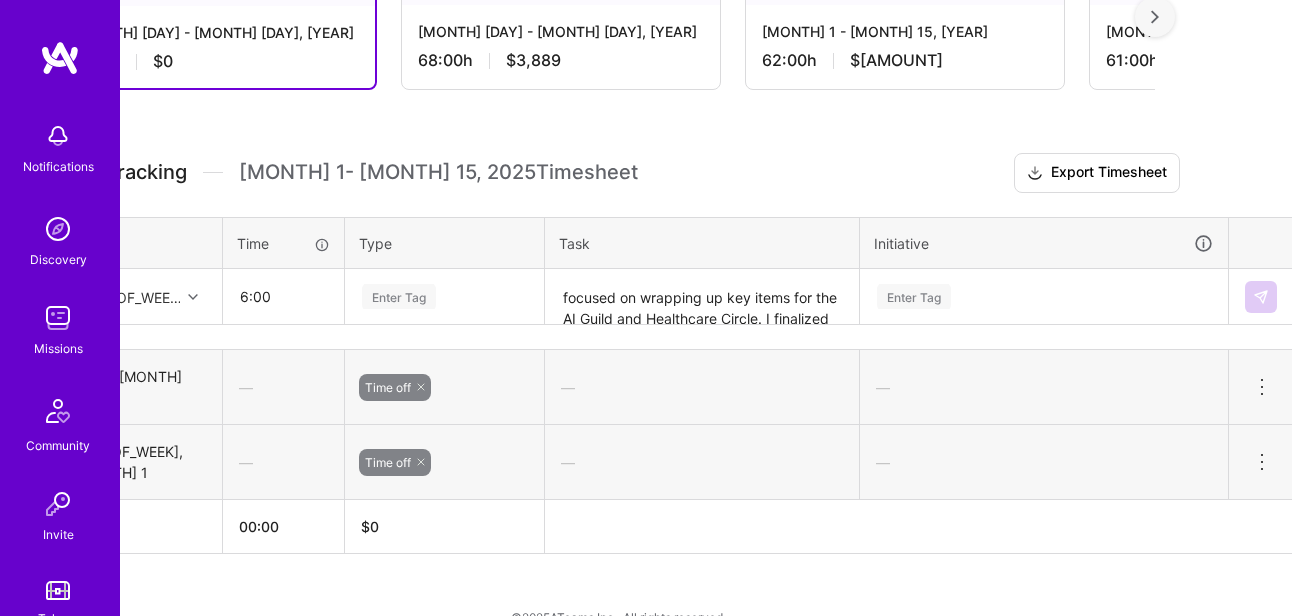 type on "06:00" 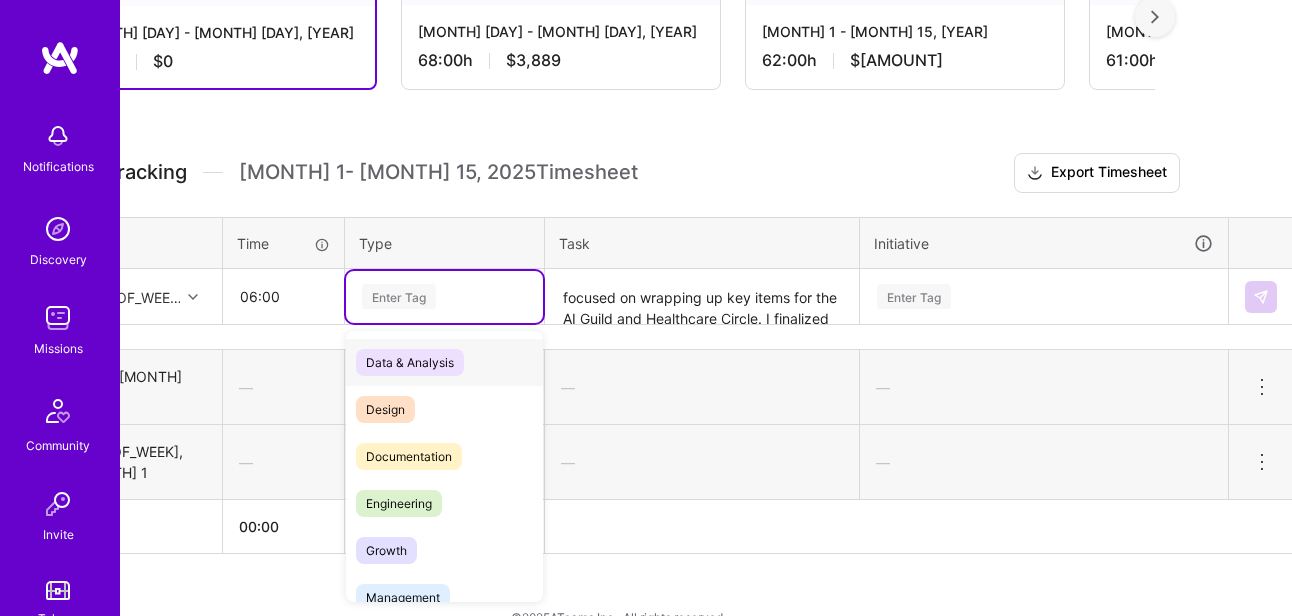 scroll, scrollTop: 530, scrollLeft: 0, axis: vertical 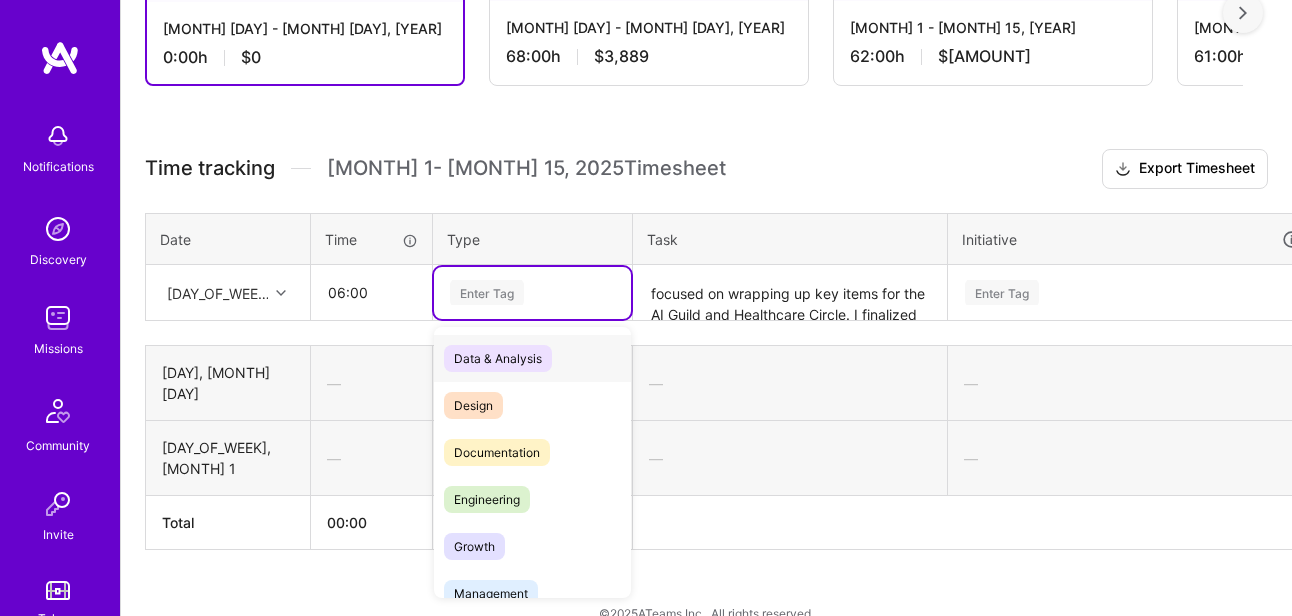 click on "[DAY], [MONTH] [DAY] 06:00 option Time off, selected. option Data & Analysis focused, 0 of 2. 17 results available. Use Up and Down to choose options, press Enter to select the currently focused option, press Escape to exit the menu. Enter Tag Data & Analysis Design Documentation Engineering Growth Management Marketing Meetings Operational Planning Research Strategy Testing Other Out of office types Holiday Sick Day Time off focused on wrapping up key items for the AI Guild and Healthcare Circle. I finalized the one-pager from last week’s AI Guild session,and prepared it for distribution. I also reviewed and summarized new guild applications, coordinated upcoming interviews, and drafted communications for leadership and circle candidates.
Enter Tag" at bounding box center (765, 293) 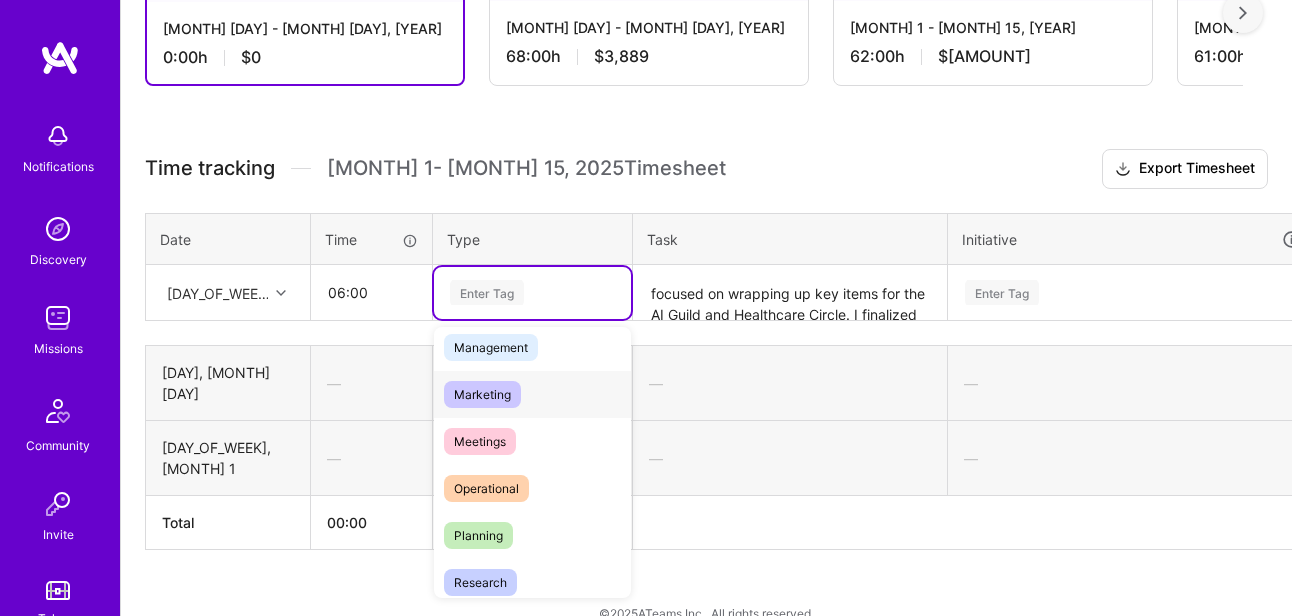 scroll, scrollTop: 250, scrollLeft: 0, axis: vertical 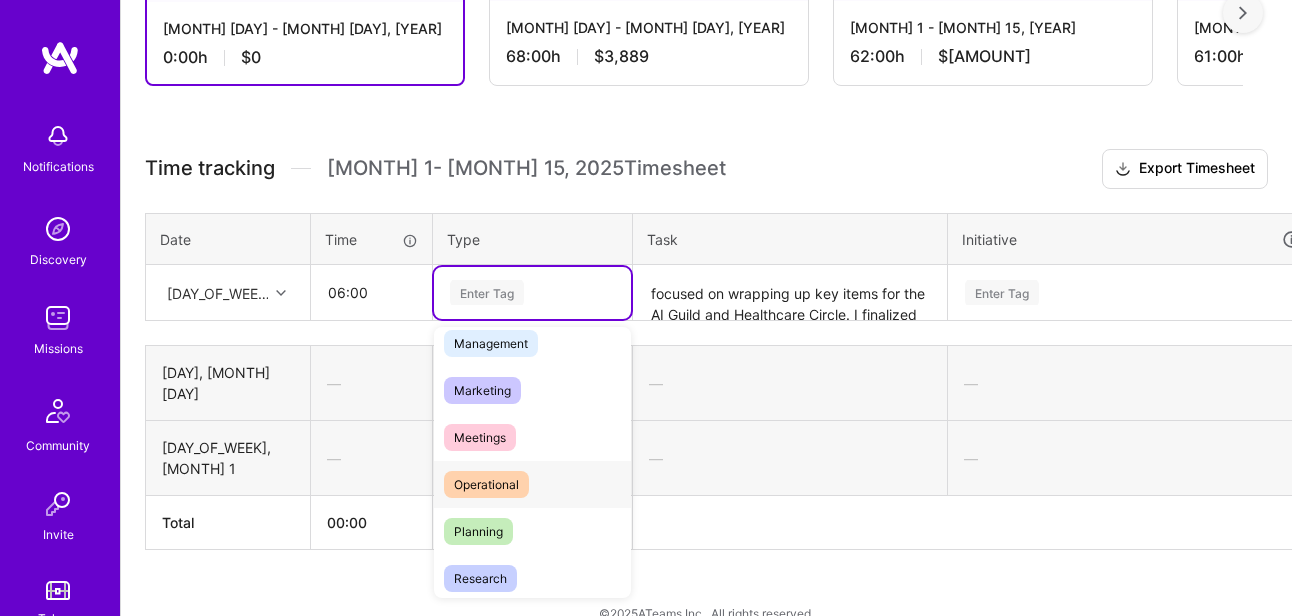 click on "Operational" at bounding box center (486, 484) 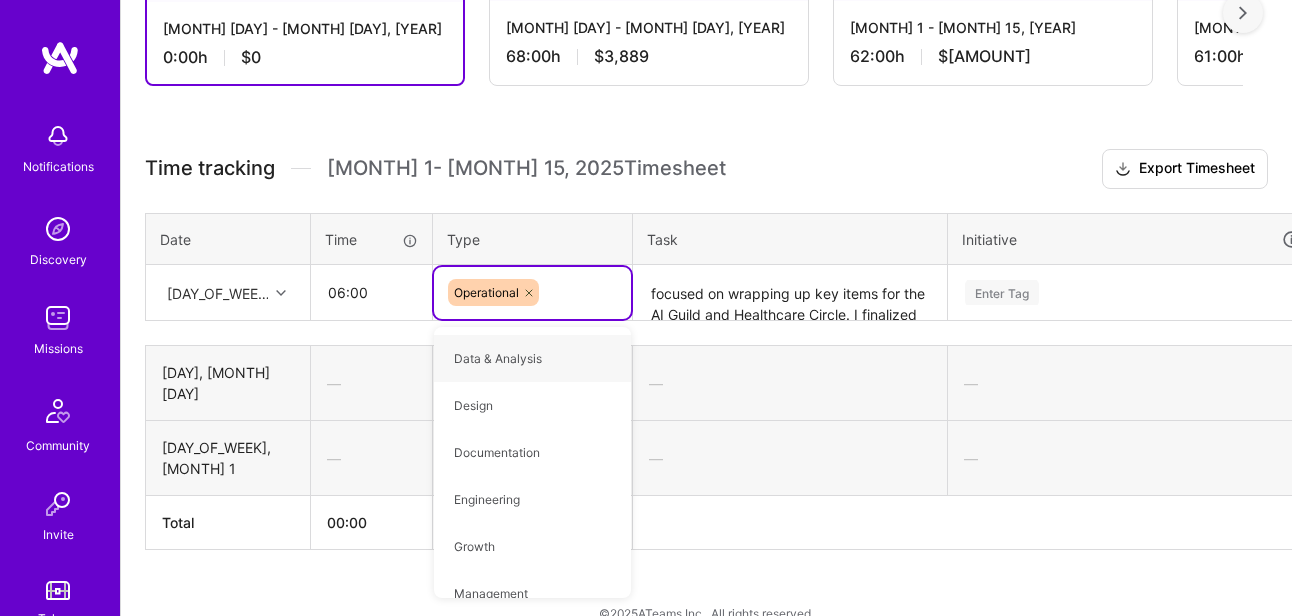 click on "focused on wrapping up key items for the AI Guild and Healthcare Circle. I finalized the one-pager from last week’s AI Guild session,and prepared it for distribution. I also reviewed and summarized new guild applications, coordinated upcoming interviews, and drafted communications for leadership and circle candidates." at bounding box center [790, 293] 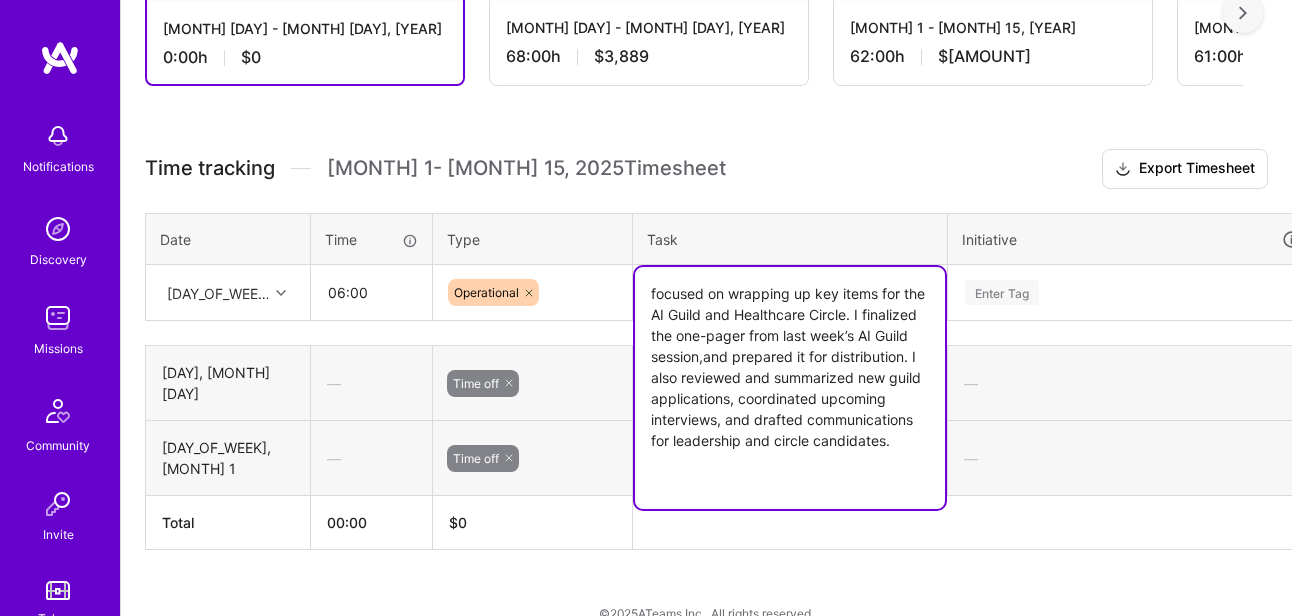 click on "focused on wrapping up key items for the AI Guild and Healthcare Circle. I finalized the one-pager from last week’s AI Guild session,and prepared it for distribution. I also reviewed and summarized new guild applications, coordinated upcoming interviews, and drafted communications for leadership and circle candidates." at bounding box center [790, 388] 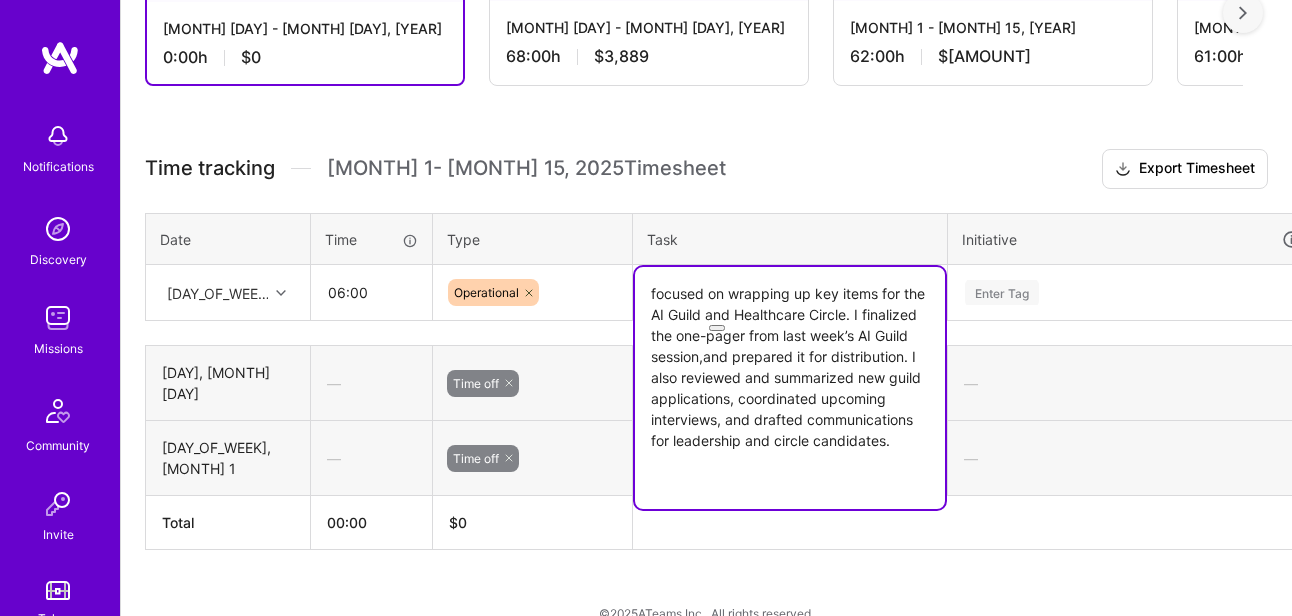 paste on "focused on advancing key items for the AI Guild and Healthcare Circle. I organized materials, aligned circle statuses, and sent an update to [PERSON] on member counts and interviews across circles. I finalized the one-pager from last week’s AI Guild session, incorporating [PERSON]'s feedback and preparing it for distribution. I also reviewed and summarized two new guild applications, coordinated upcoming interviews, and drafted communications for leadership and potential circle members." 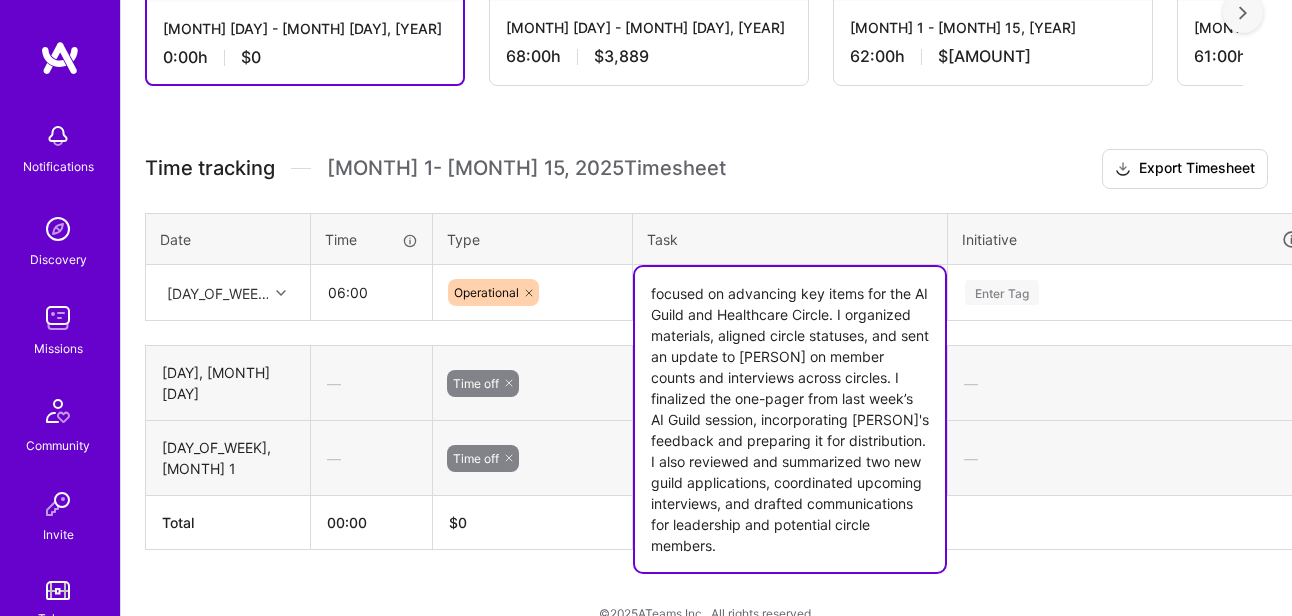 click on "focused on advancing key items for the AI Guild and Healthcare Circle. I organized materials, aligned circle statuses, and sent an update to [PERSON] on member counts and interviews across circles. I finalized the one-pager from last week’s AI Guild session, incorporating [PERSON]'s feedback and preparing it for distribution. I also reviewed and summarized two new guild applications, coordinated upcoming interviews, and drafted communications for leadership and potential circle members." at bounding box center [790, 419] 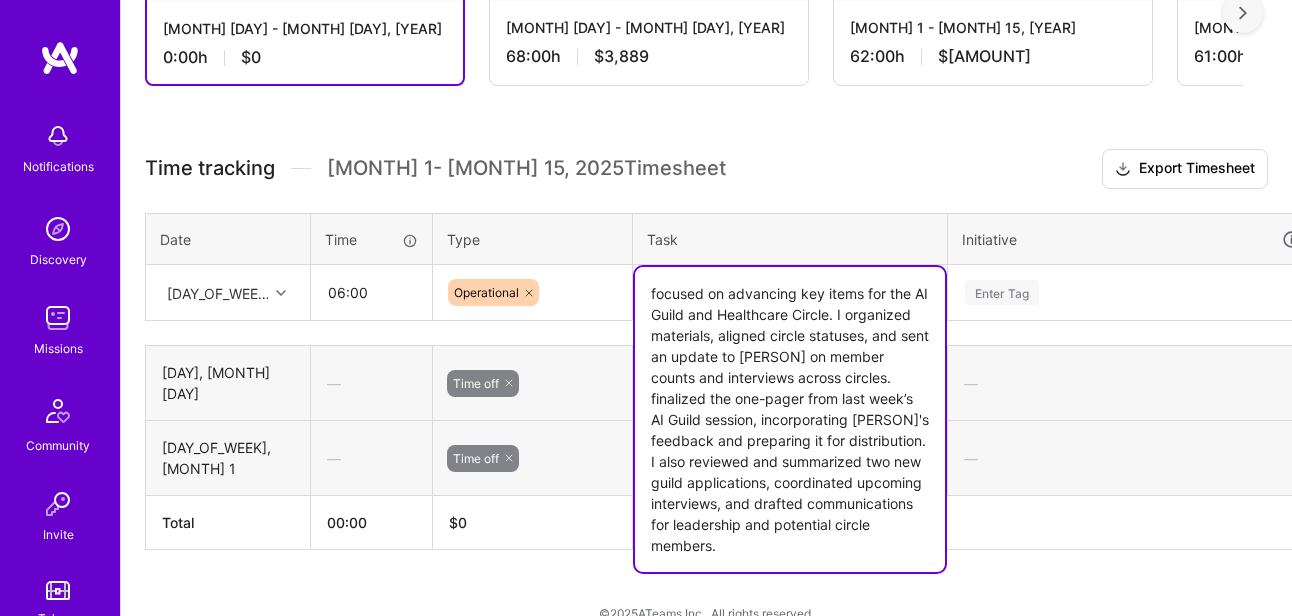 click on "focused on advancing key items for the AI Guild and Healthcare Circle. I organized materials, aligned circle statuses, and sent an update to [PERSON] on member counts and interviews across circles.  finalized the one-pager from last week’s AI Guild session, incorporating [PERSON]'s feedback and preparing it for distribution. I also reviewed and summarized two new guild applications, coordinated upcoming interviews, and drafted communications for leadership and potential circle members." at bounding box center (790, 419) 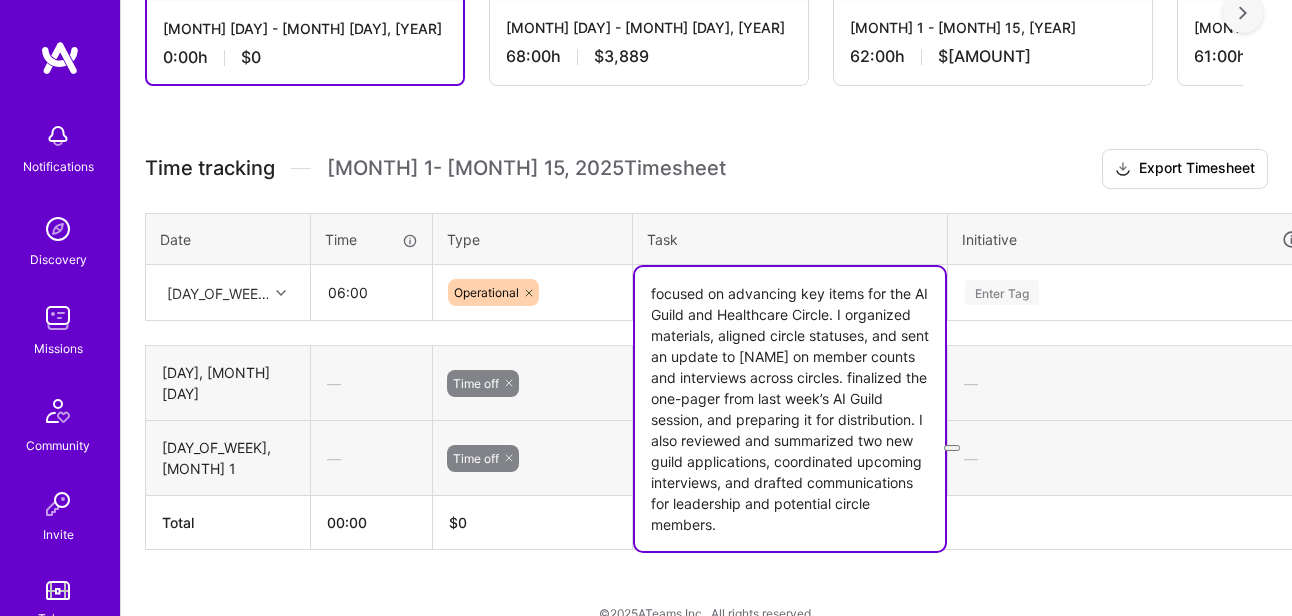 click on "focused on advancing key items for the AI Guild and Healthcare Circle. I organized materials, aligned circle statuses, and sent an update to [NAME] on member counts and interviews across circles. finalized the one-pager from last week’s AI Guild session, and preparing it for distribution. I also reviewed and summarized two new guild applications, coordinated upcoming interviews, and drafted communications for leadership and potential circle members." at bounding box center (790, 409) 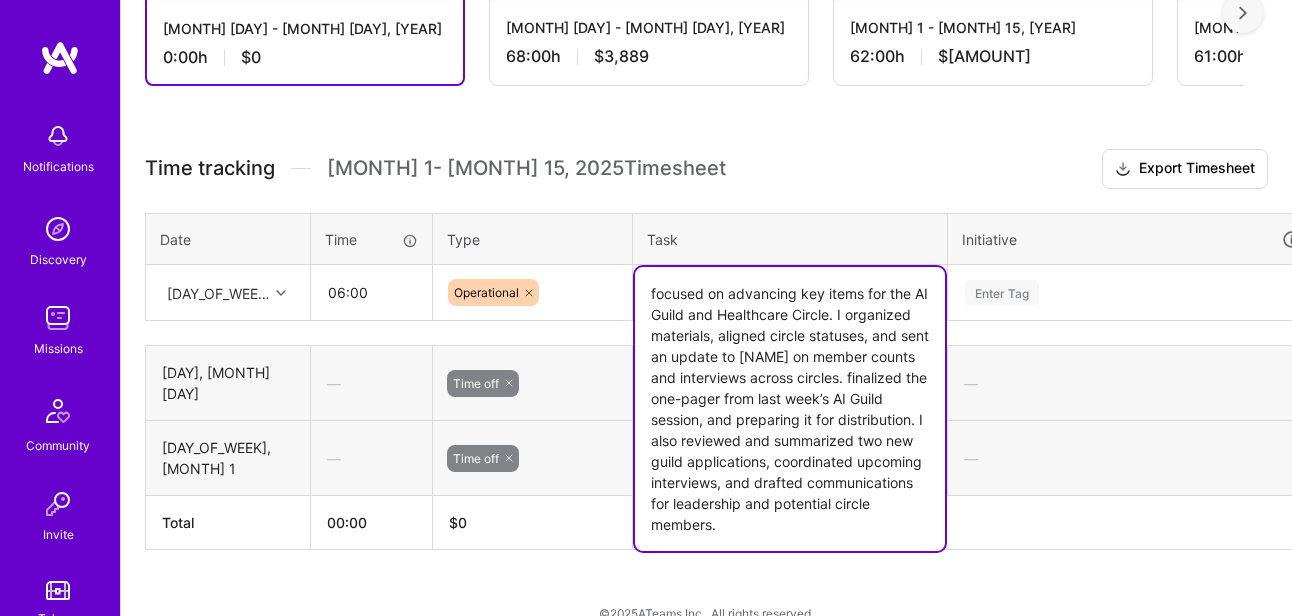 click on "focused on advancing key items for the AI Guild and Healthcare Circle. I organized materials, aligned circle statuses, and sent an update to [NAME] on member counts and interviews across circles. finalized the one-pager from last week’s AI Guild session, and preparing it for distribution. I also reviewed and summarized two new guild applications, coordinated upcoming interviews, and drafted communications for leadership and potential circle members." at bounding box center [790, 409] 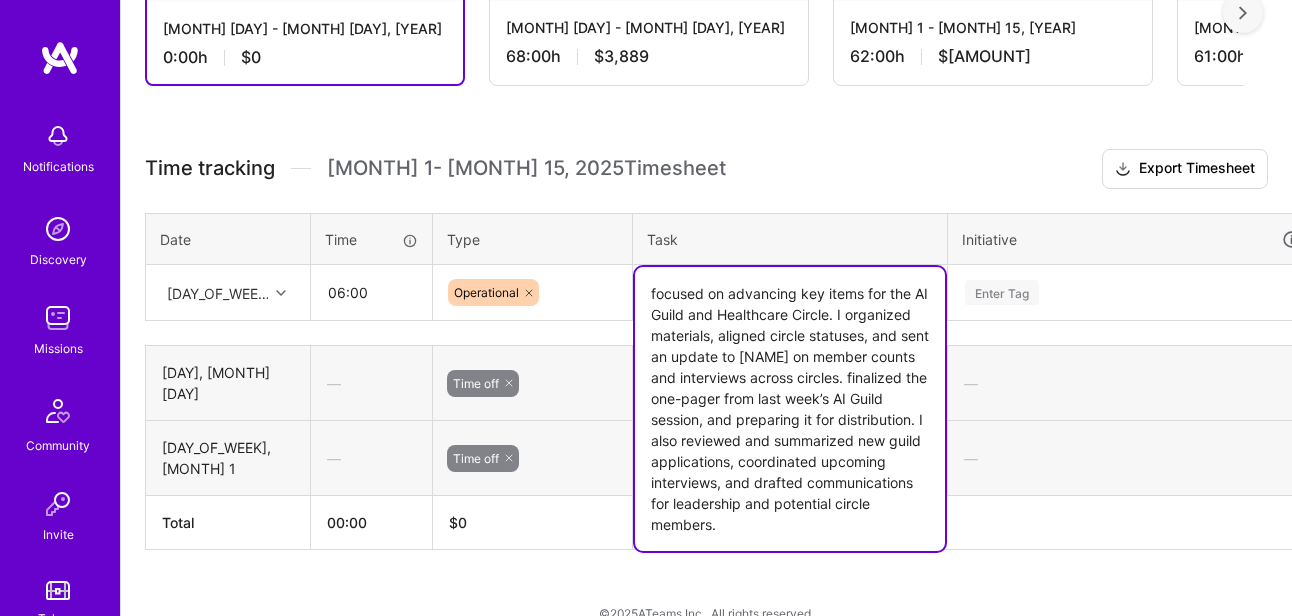 click on "focused on advancing key items for the AI Guild and Healthcare Circle. I organized materials, aligned circle statuses, and sent an update to [NAME] on member counts and interviews across circles. finalized the one-pager from last week’s AI Guild session, and preparing it for distribution. I also reviewed and summarized new guild applications, coordinated upcoming interviews, and drafted communications for leadership and potential circle members." at bounding box center (790, 409) 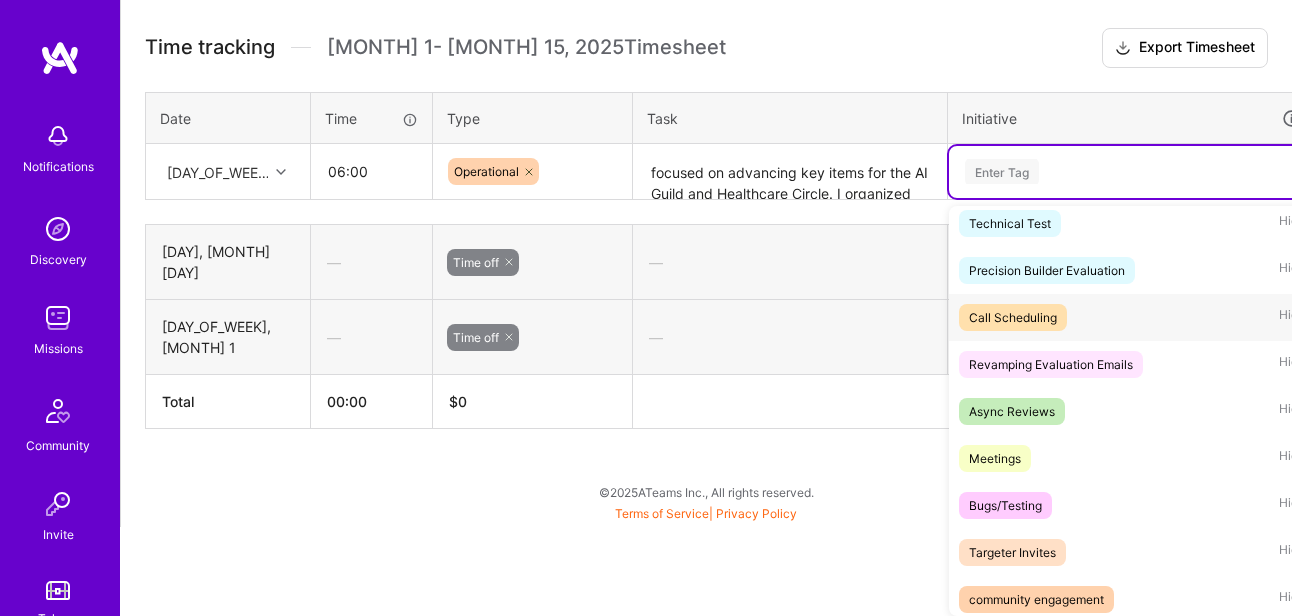 scroll, scrollTop: 57, scrollLeft: 0, axis: vertical 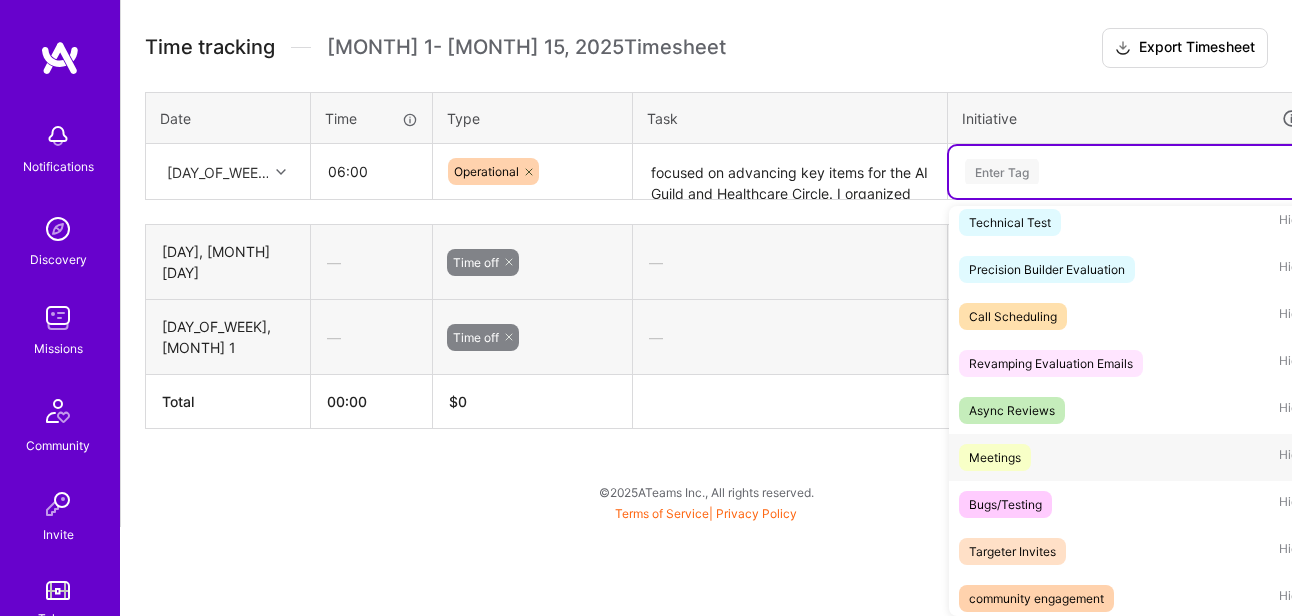 click on "Meetings" at bounding box center (995, 457) 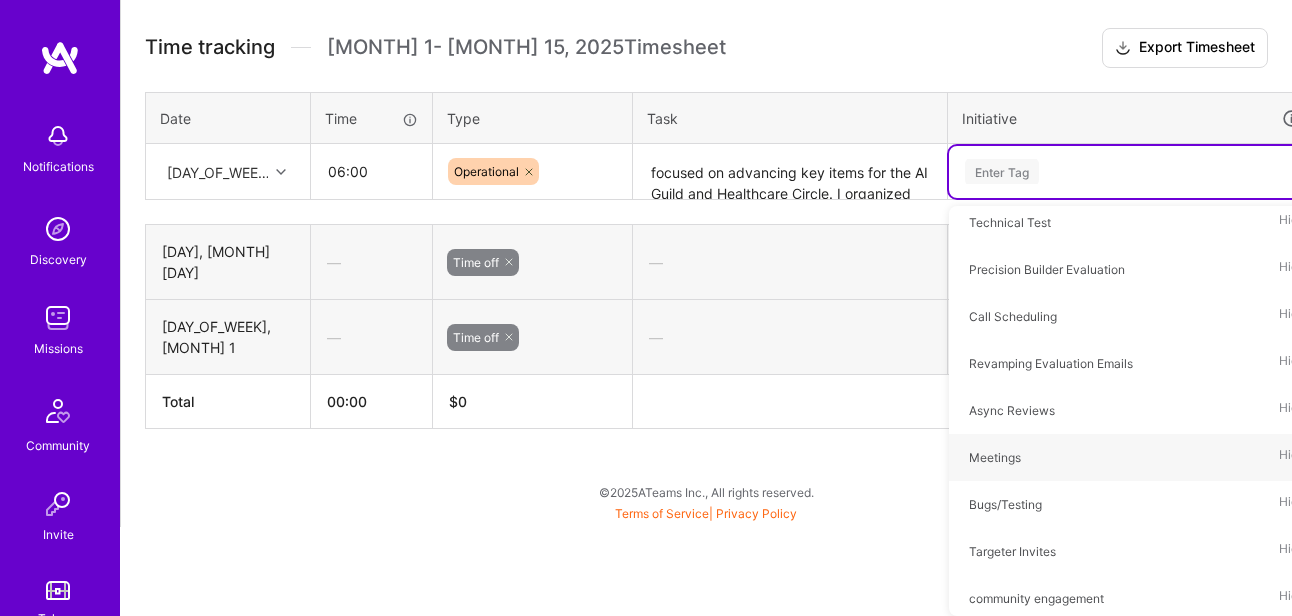scroll, scrollTop: 530, scrollLeft: 0, axis: vertical 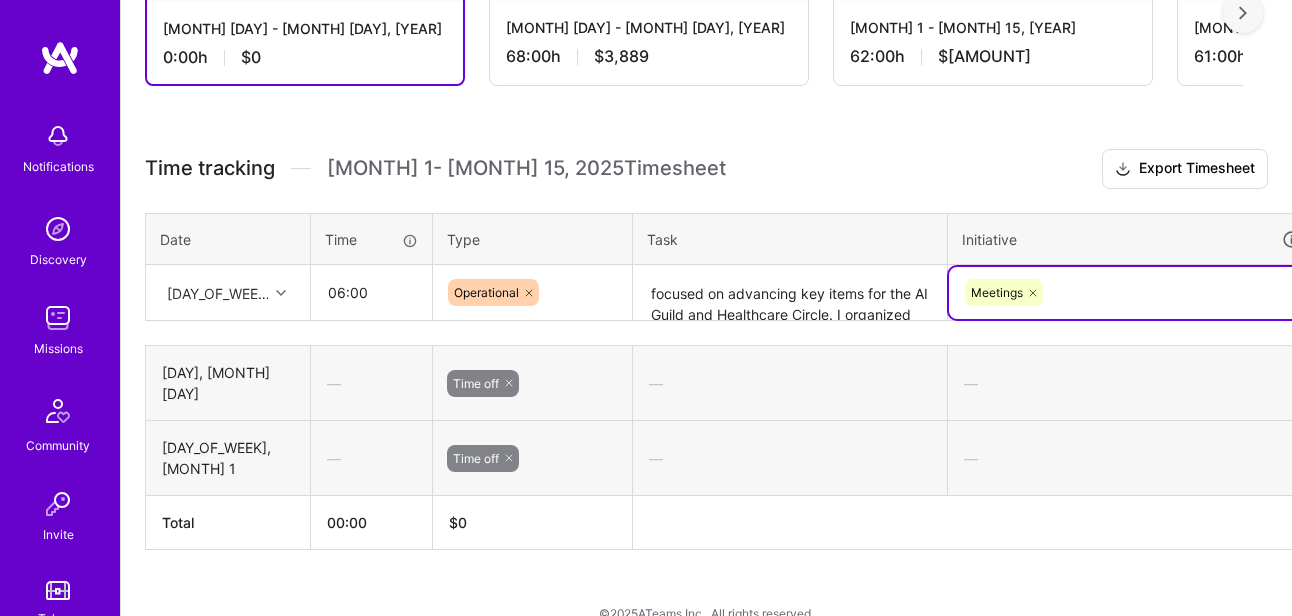 click 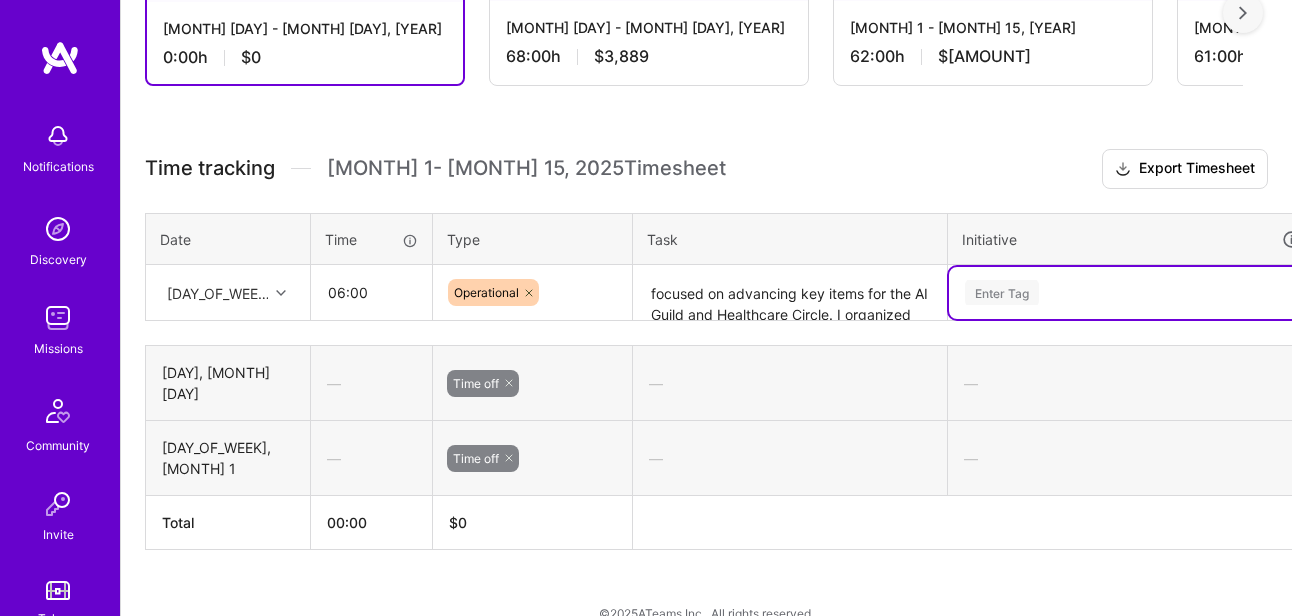 scroll, scrollTop: 651, scrollLeft: 0, axis: vertical 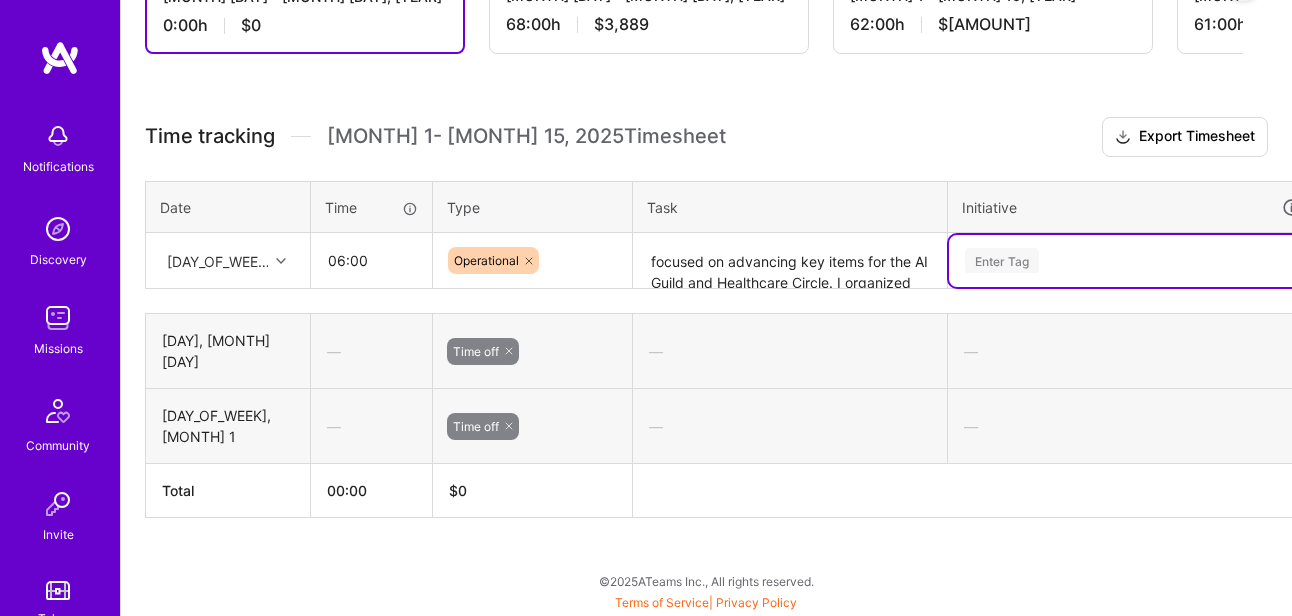 click on "option Meetings, deselected.   Select is focused ,type to refine list, press Down to open the menu,  press left to focus selected values Enter Tag" at bounding box center (1132, 261) 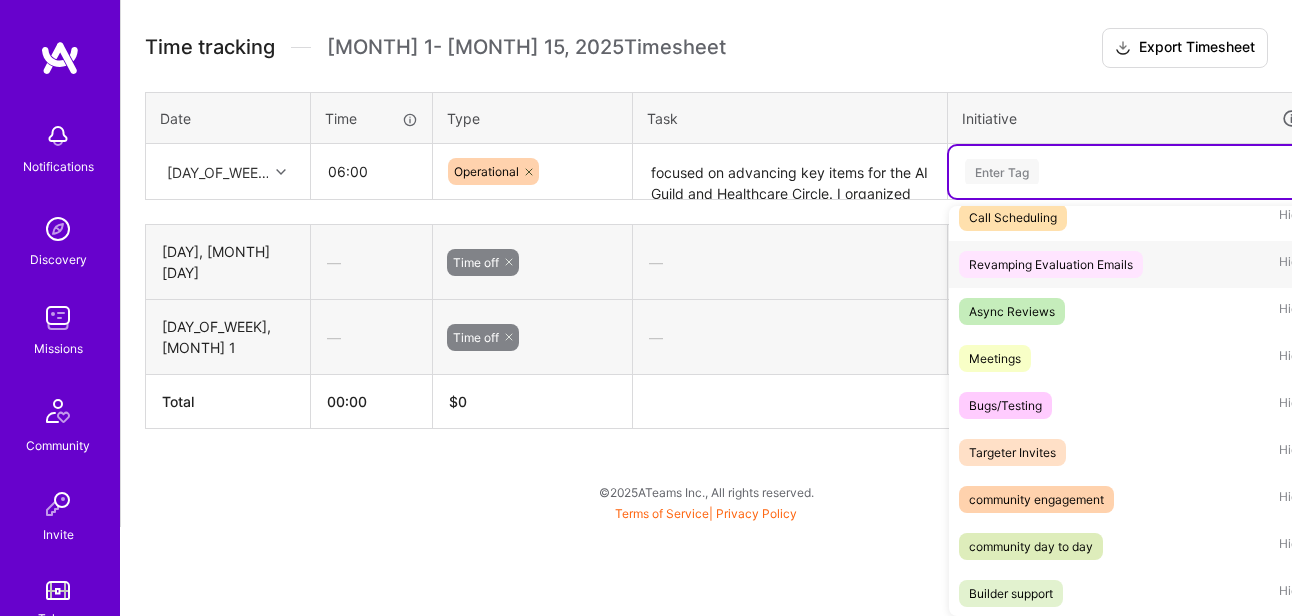 scroll, scrollTop: 181, scrollLeft: 0, axis: vertical 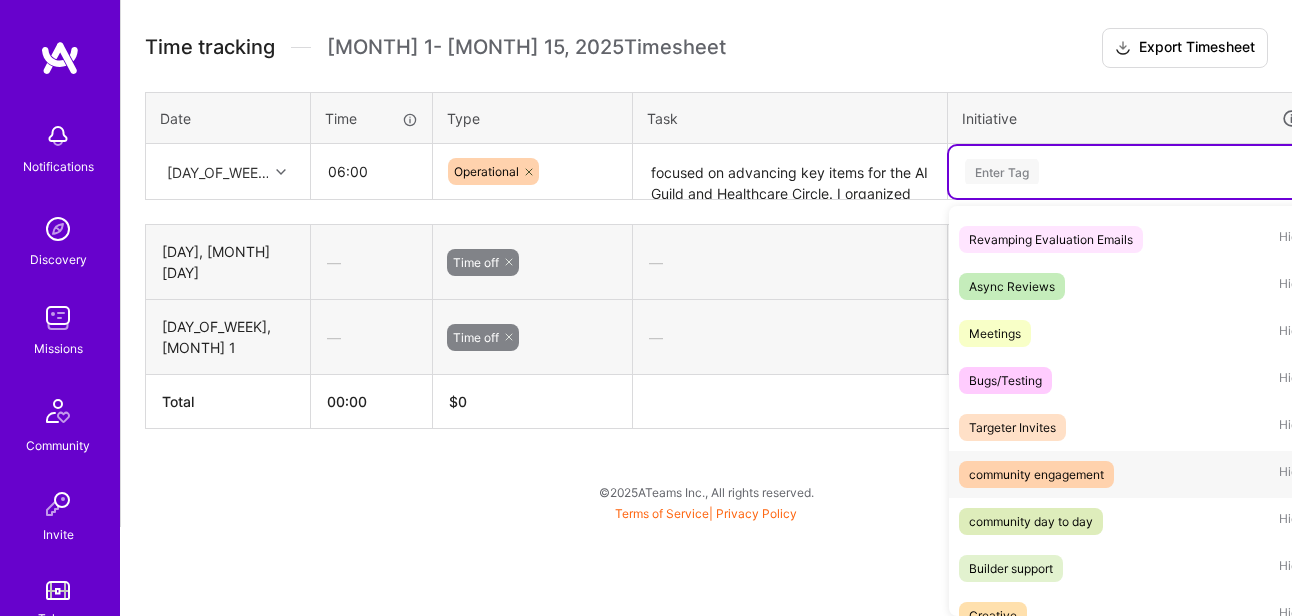 click on "community engagement" at bounding box center [1036, 474] 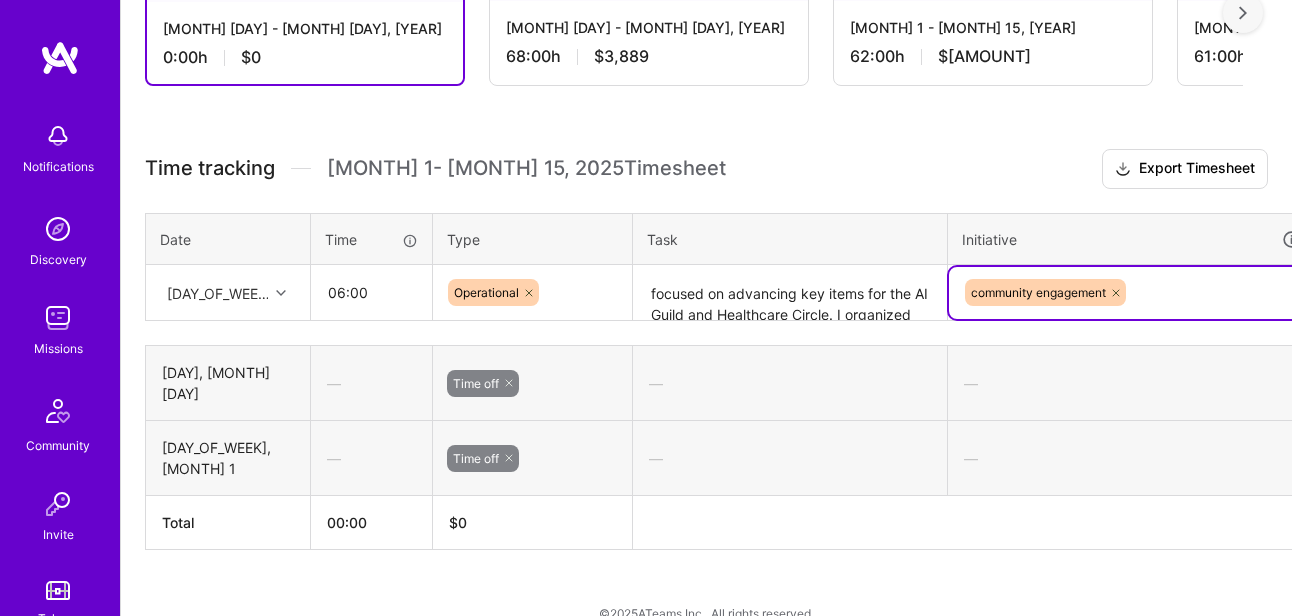 click on "option community engagement, selected.   Select is focused ,type to refine list, press Down to open the menu,  press left to focus selected values community engagement" at bounding box center (1132, 293) 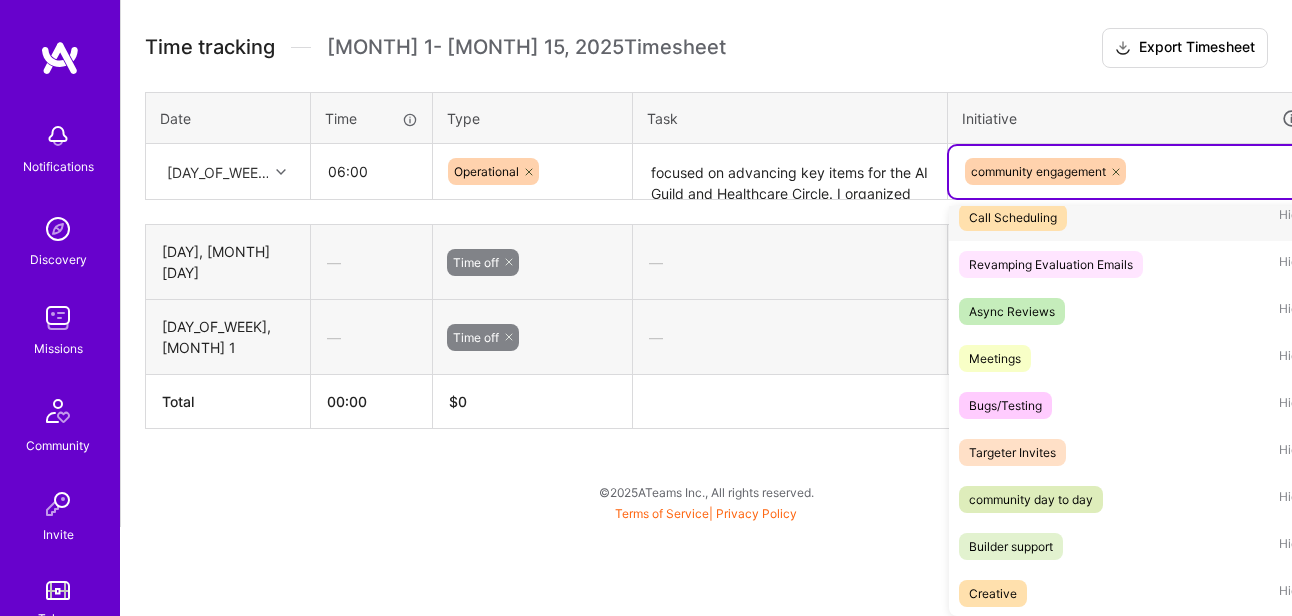 scroll, scrollTop: 172, scrollLeft: 0, axis: vertical 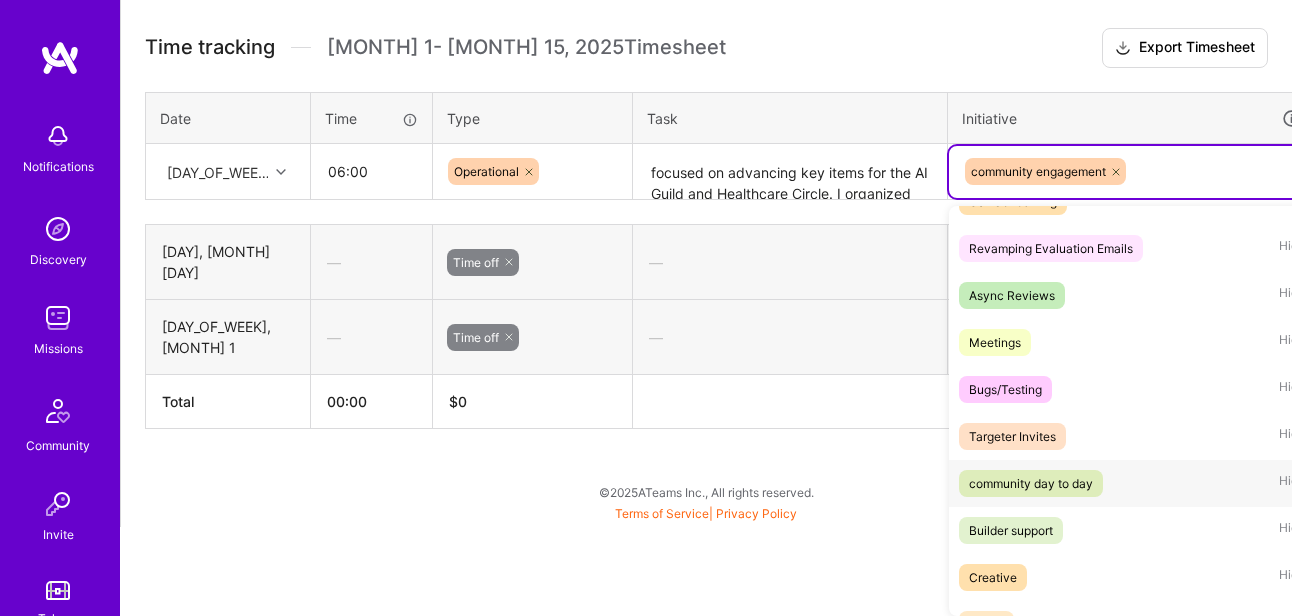 click on "community day to day" at bounding box center (1031, 483) 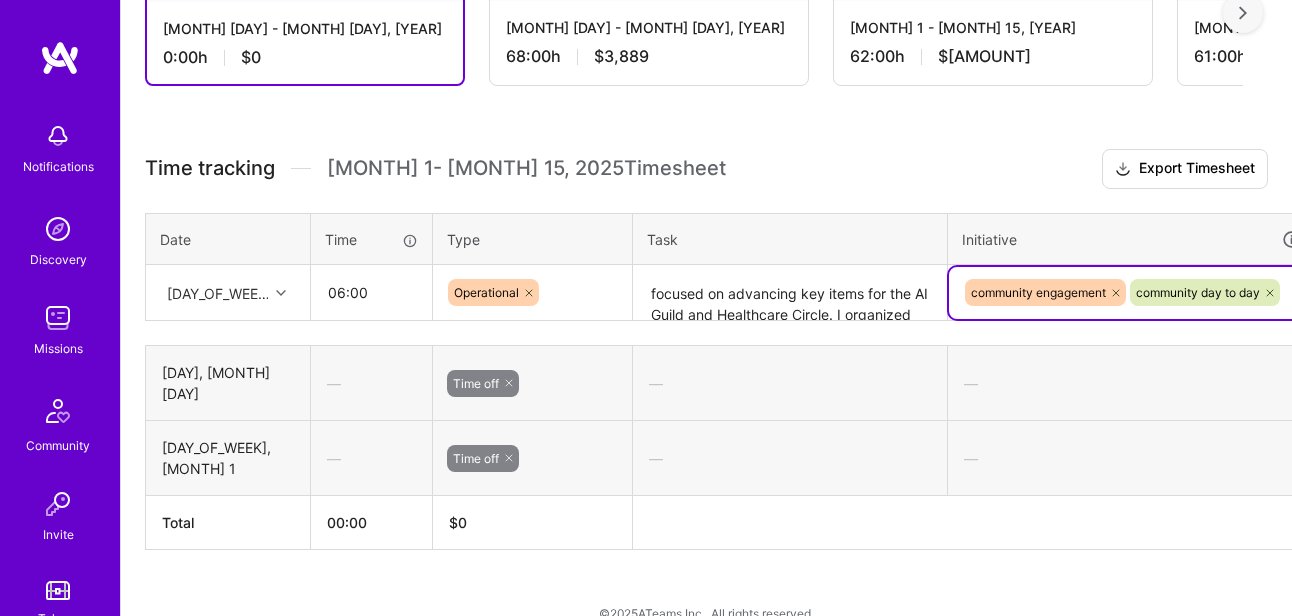 click on "option community day to day , selected.   Select is focused ,type to refine list, press Down to open the menu,  press left to focus selected values community engagement
community day to day" at bounding box center [1132, 293] 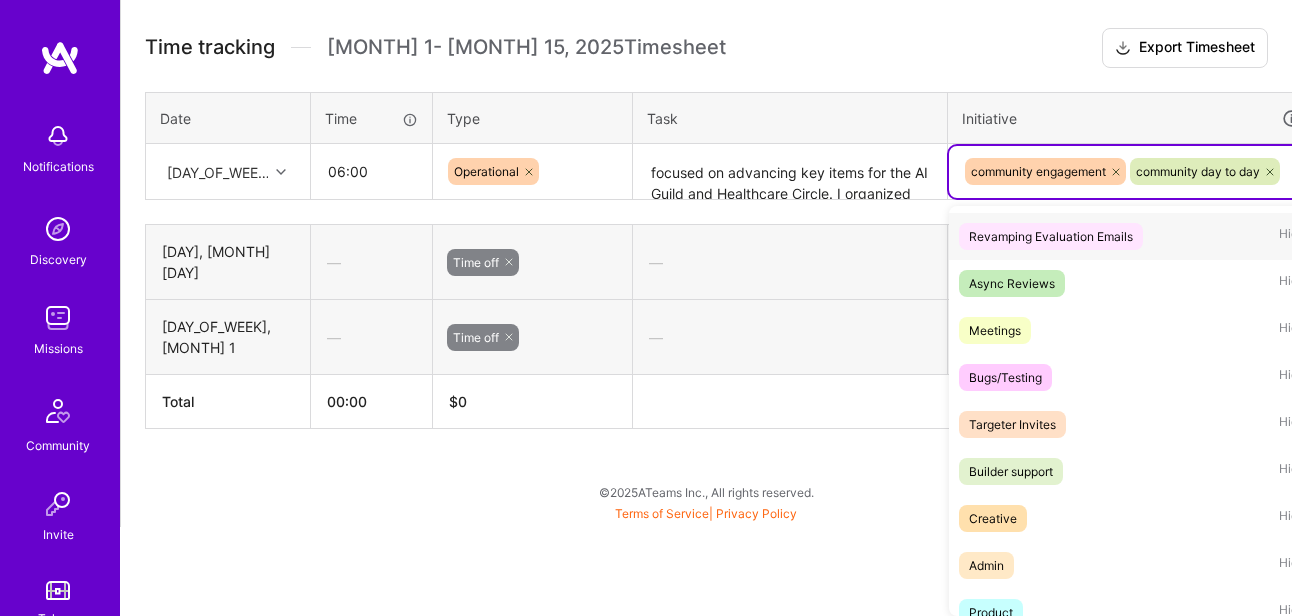 scroll, scrollTop: 212, scrollLeft: 0, axis: vertical 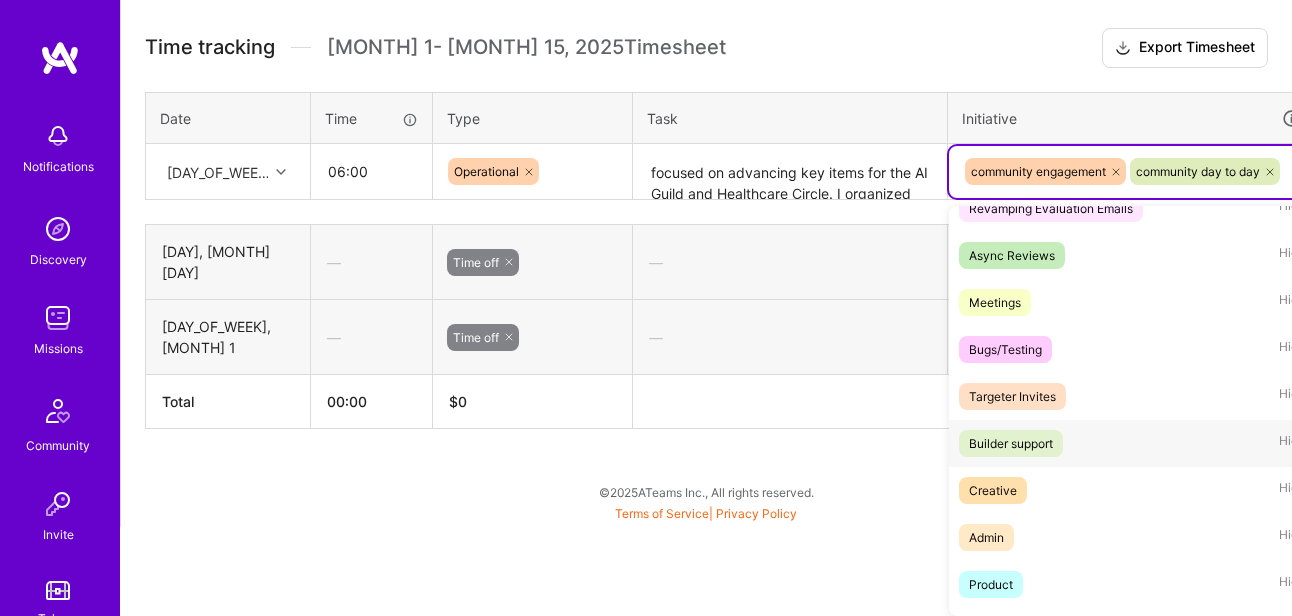click on "Builder support" at bounding box center [1011, 443] 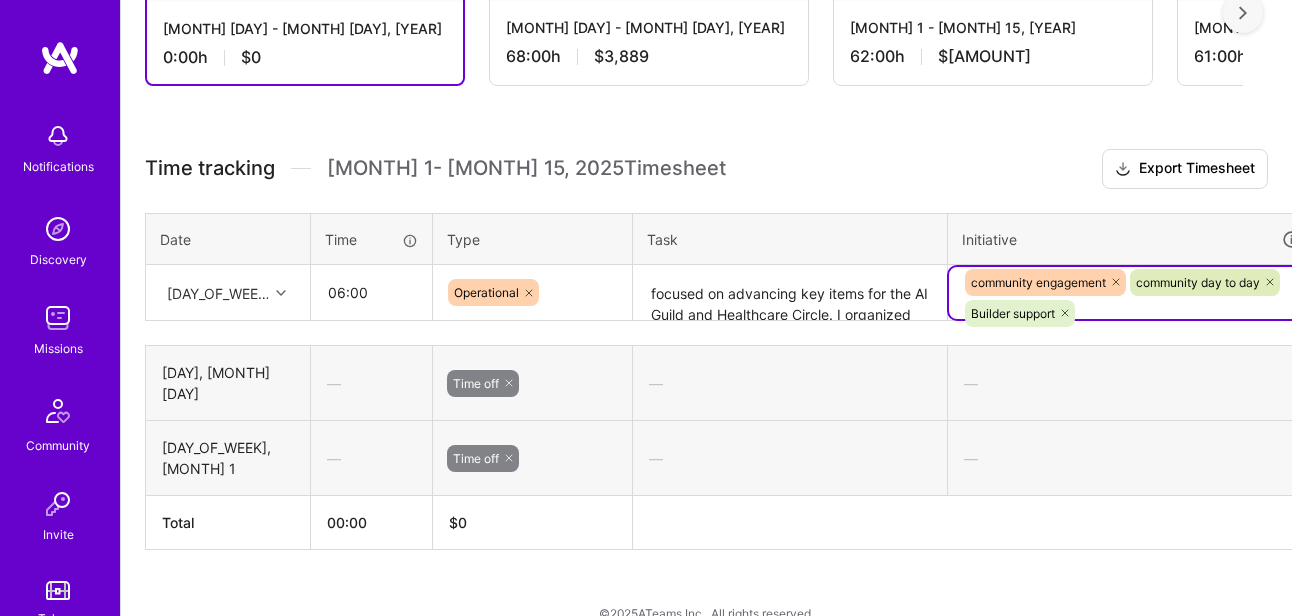 scroll, scrollTop: 651, scrollLeft: 0, axis: vertical 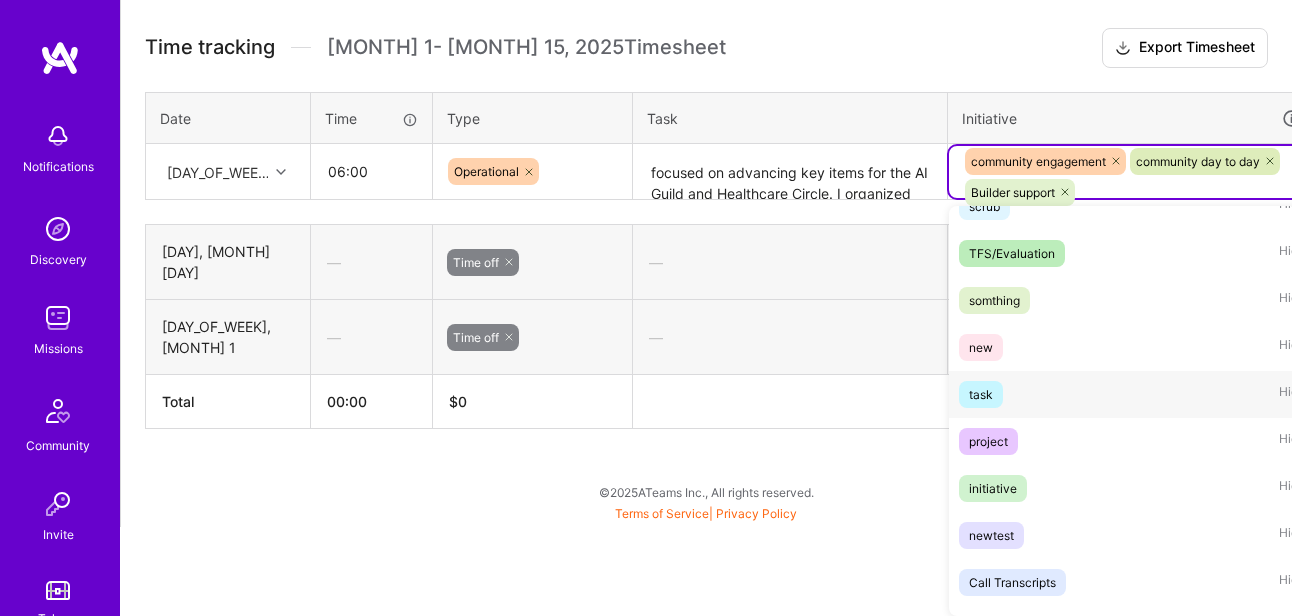 click on "task Hide" at bounding box center (1132, 394) 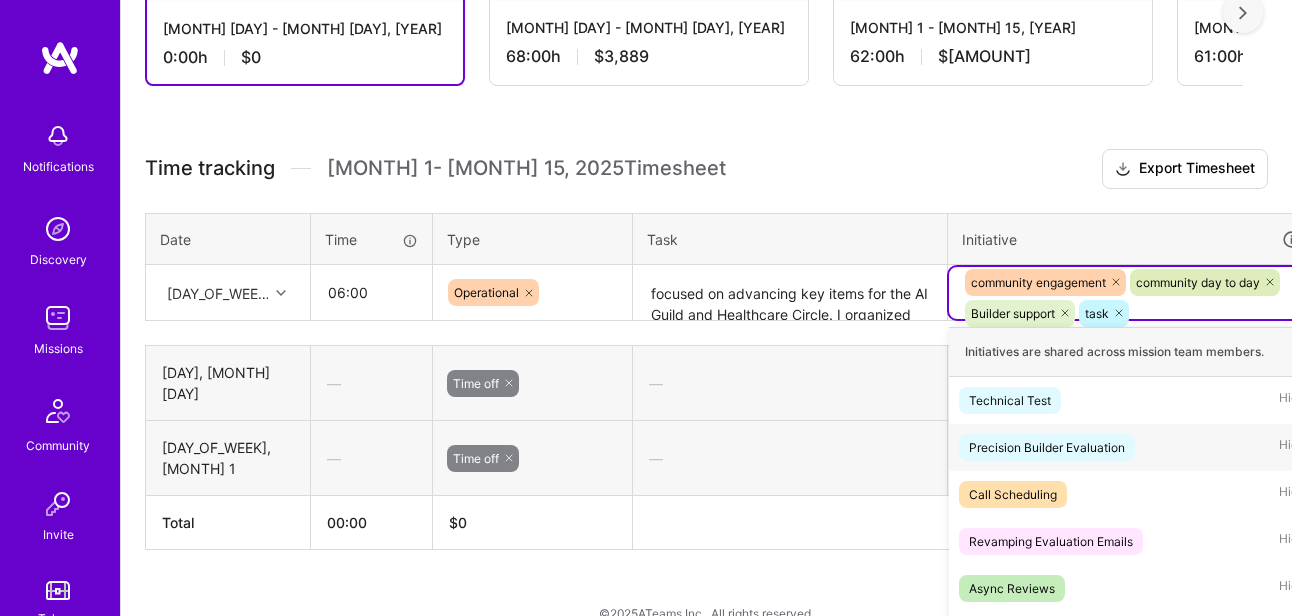 scroll, scrollTop: 651, scrollLeft: 0, axis: vertical 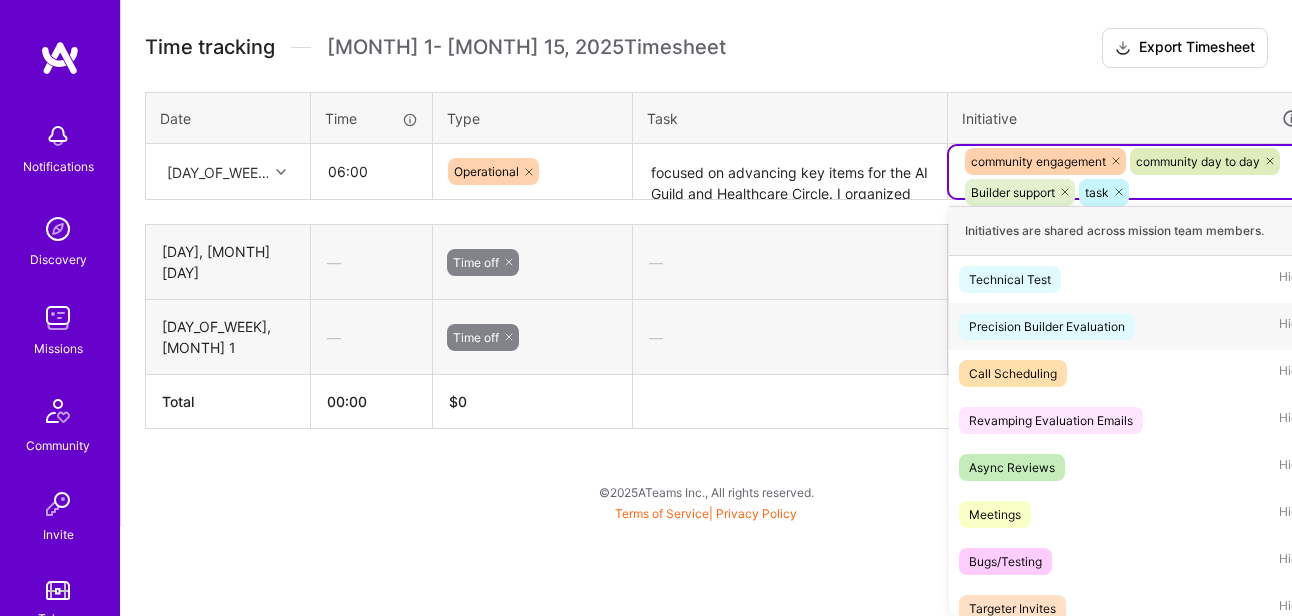click on "option task, selected. option Precision Builder Evaluation focused, 2 of 60. 56 results available. Use Up and Down to choose options, press Enter to select the currently focused option, press Escape to exit the menu. community engagement
community day to day
Builder support
task
Initiatives are shared across mission team members. Technical Test Hide Precision Builder Evaluation Hide Call Scheduling Hide Revamping Evaluation Emails Hide Async Reviews Hide Meetings Hide Bugs/Testing Hide Targeter Invites Hide Creative Hide Admin Hide Product Hide Evaluation Forms Hide Scrubbing Hide Scrubbing Hide scrub Hide TFS/Evaluation Hide somthing Hide new Hide project Hide initiative Hide newtest Hide Call Transcripts Hide Timesheets Hide Fraudulent Builders Hide Newsletter Hide Multiple Evaluations per Builder Hide Reports Hide Dispatch Hide Selection Team Shadowing Hide Evaluation Education Hide Builder Dispatch Hide Welcome Chat Hide Communications Hide Upload/download Hide Hide Hide" at bounding box center [1132, 172] 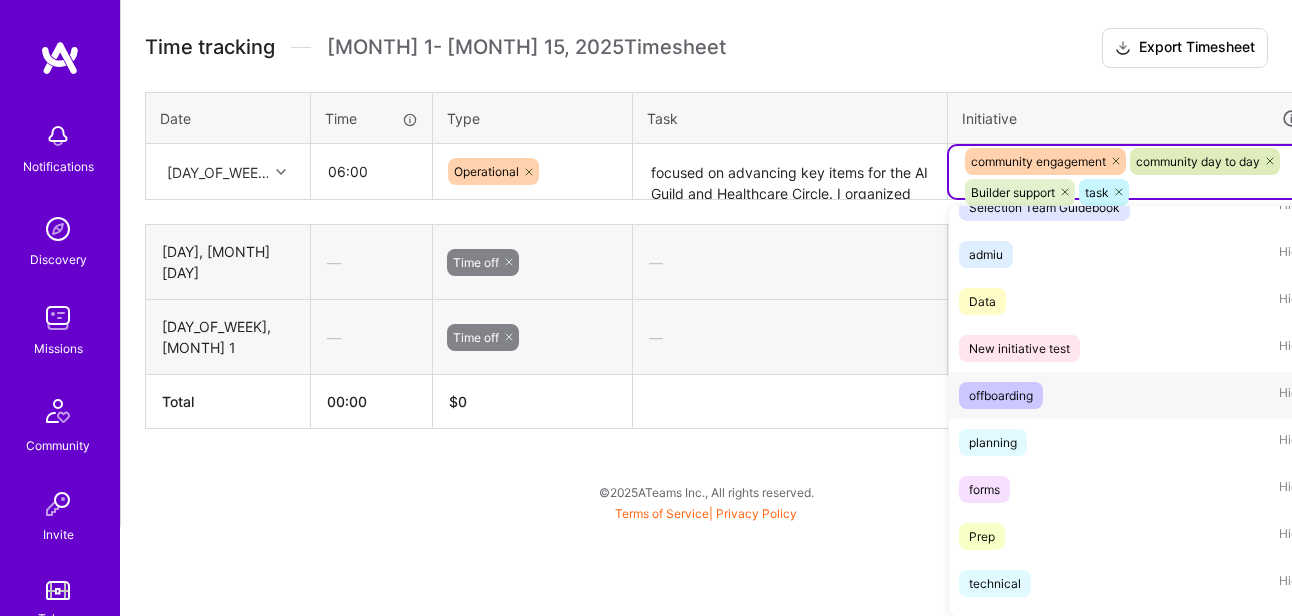 scroll, scrollTop: 2054, scrollLeft: 0, axis: vertical 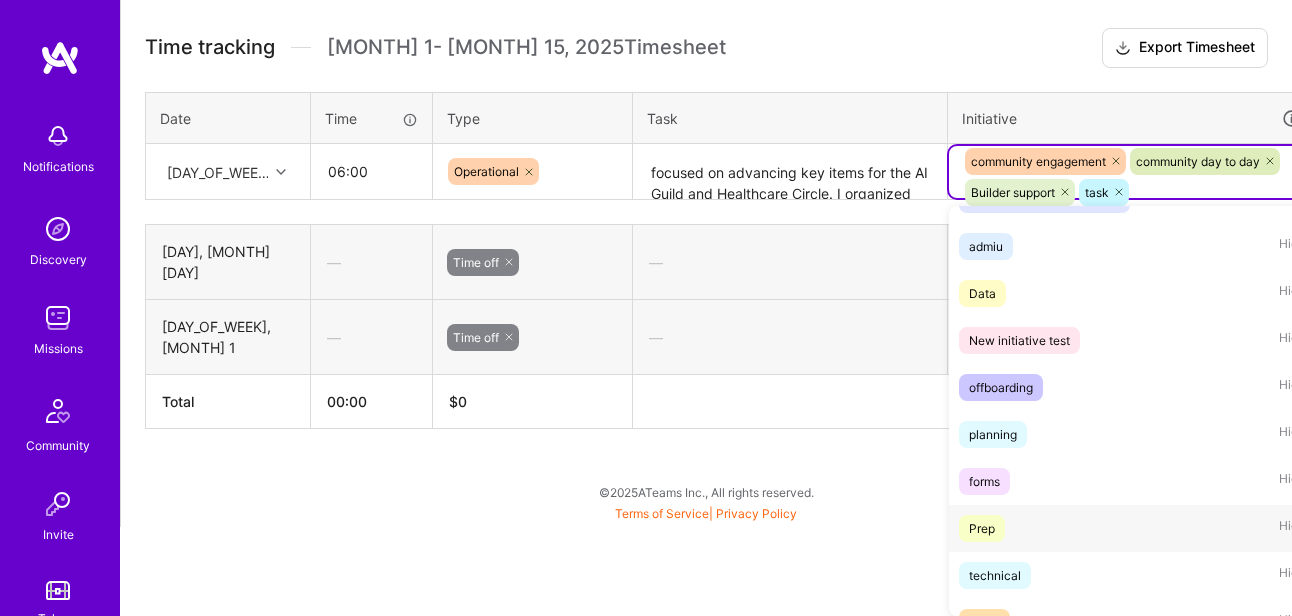 click on "Prep" at bounding box center (982, 528) 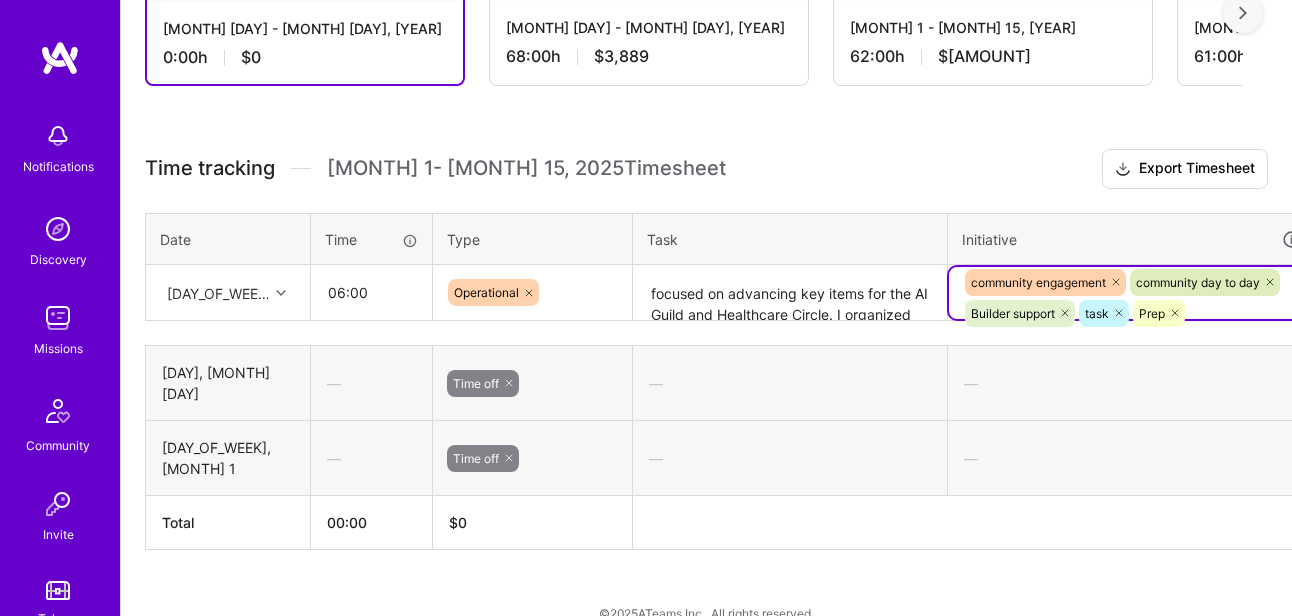 scroll, scrollTop: 651, scrollLeft: 0, axis: vertical 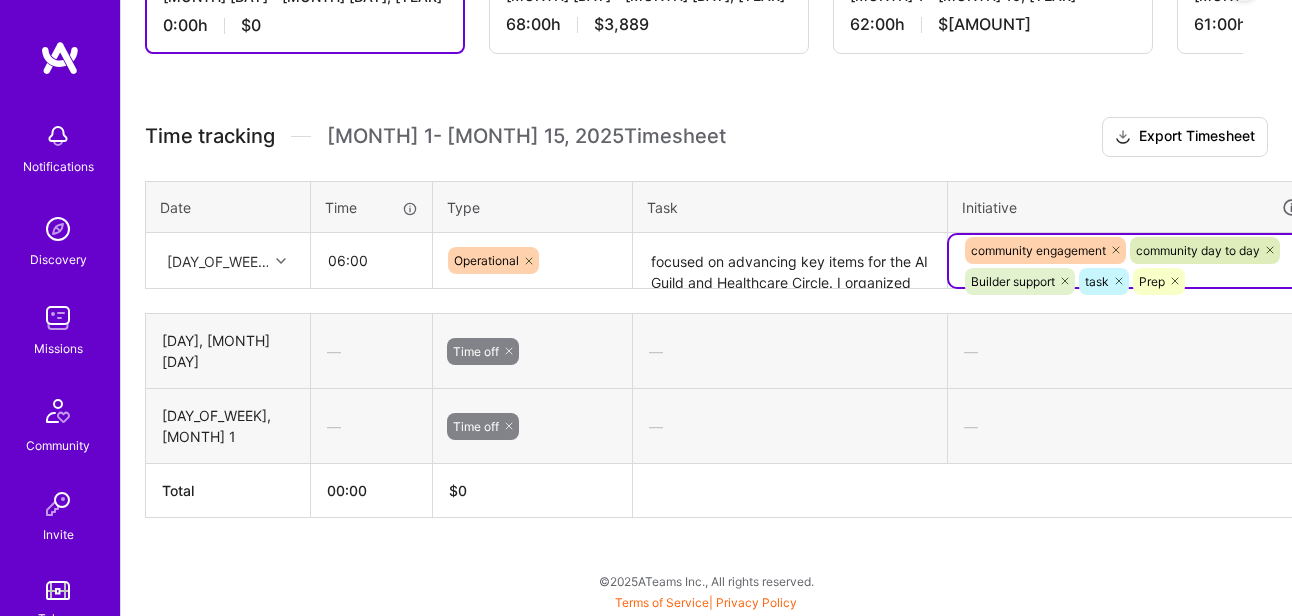 click on "option Prep, selected. Select is focused ,type to refine list, press Down to open the menu, press left to focus selected values community engagement
community day to day
Builder support
task
Prep" at bounding box center [1132, 261] 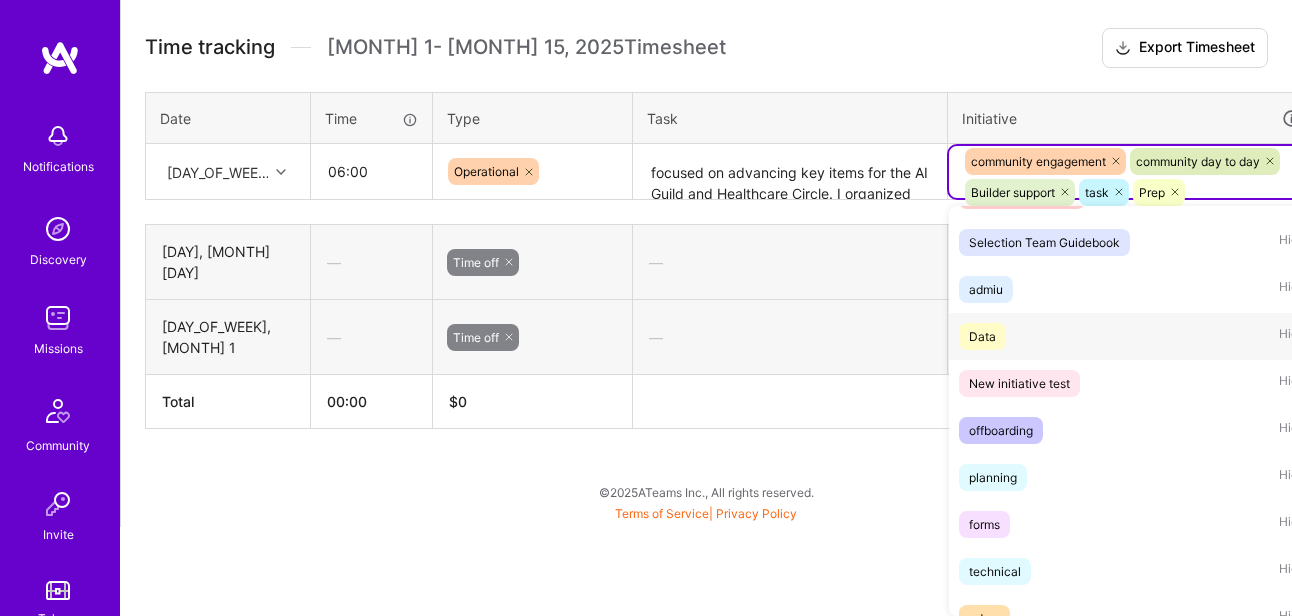 scroll, scrollTop: 2020, scrollLeft: 0, axis: vertical 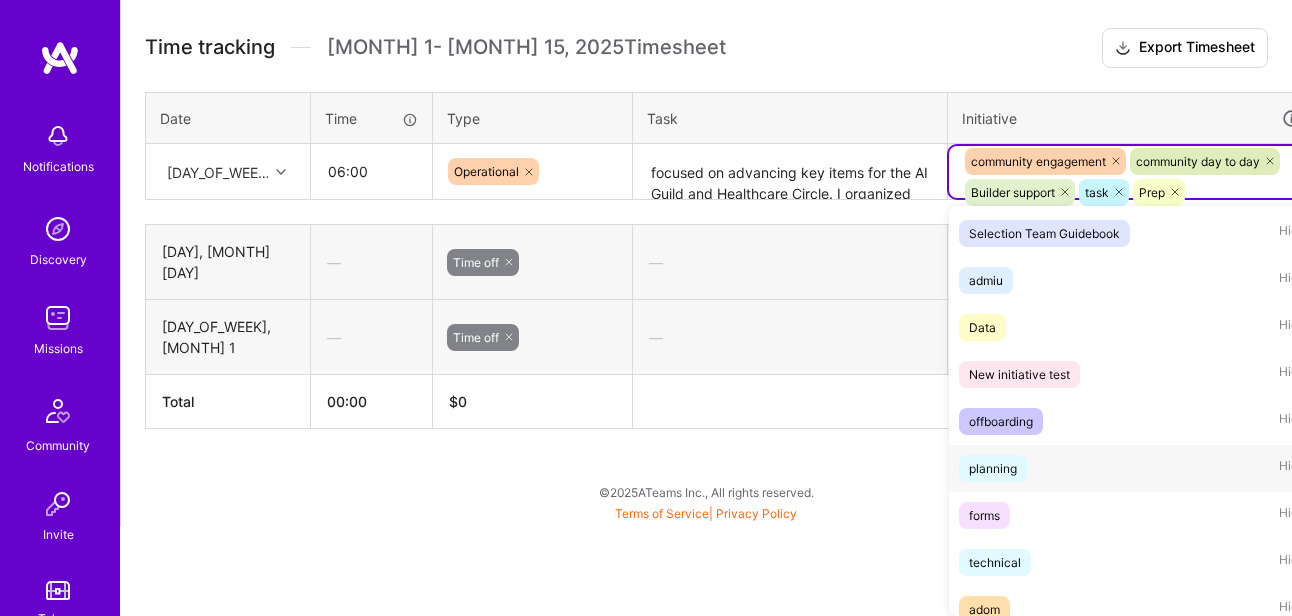 click on "planning" at bounding box center (993, 468) 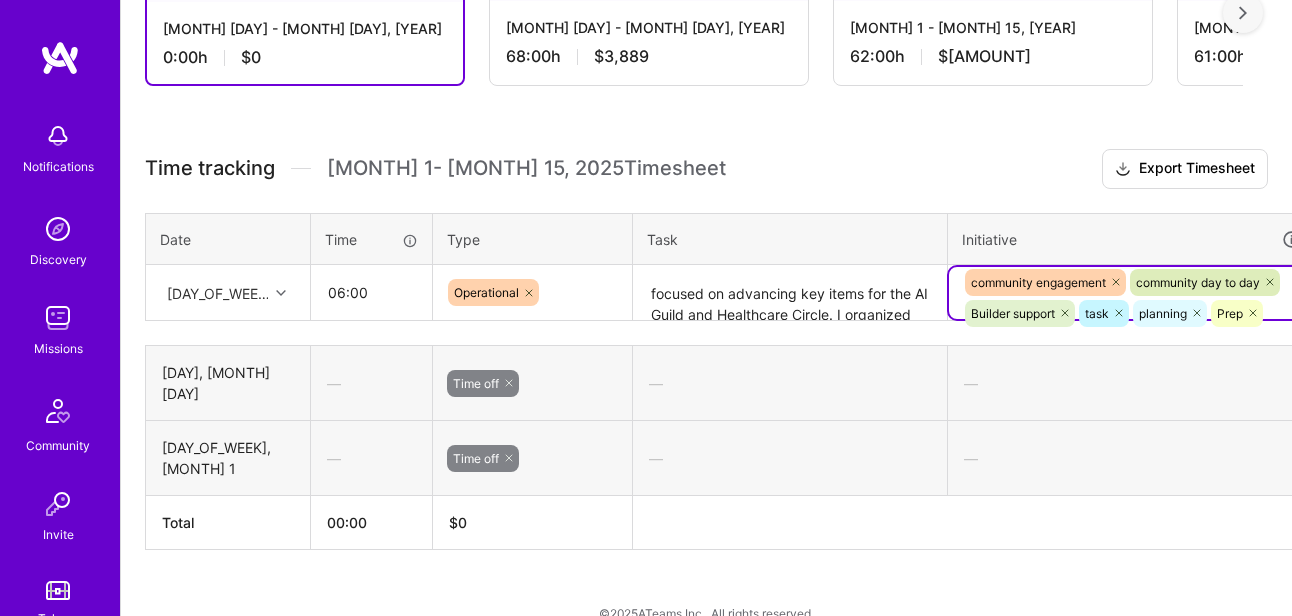 scroll, scrollTop: 530, scrollLeft: 92, axis: both 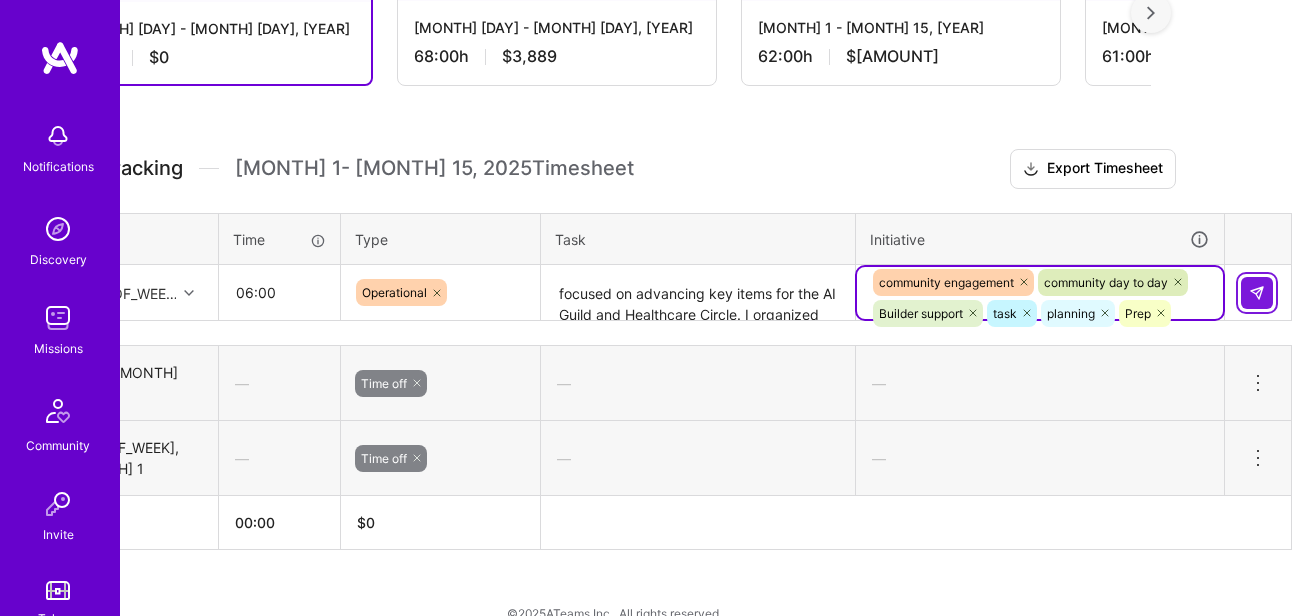 click at bounding box center (1257, 293) 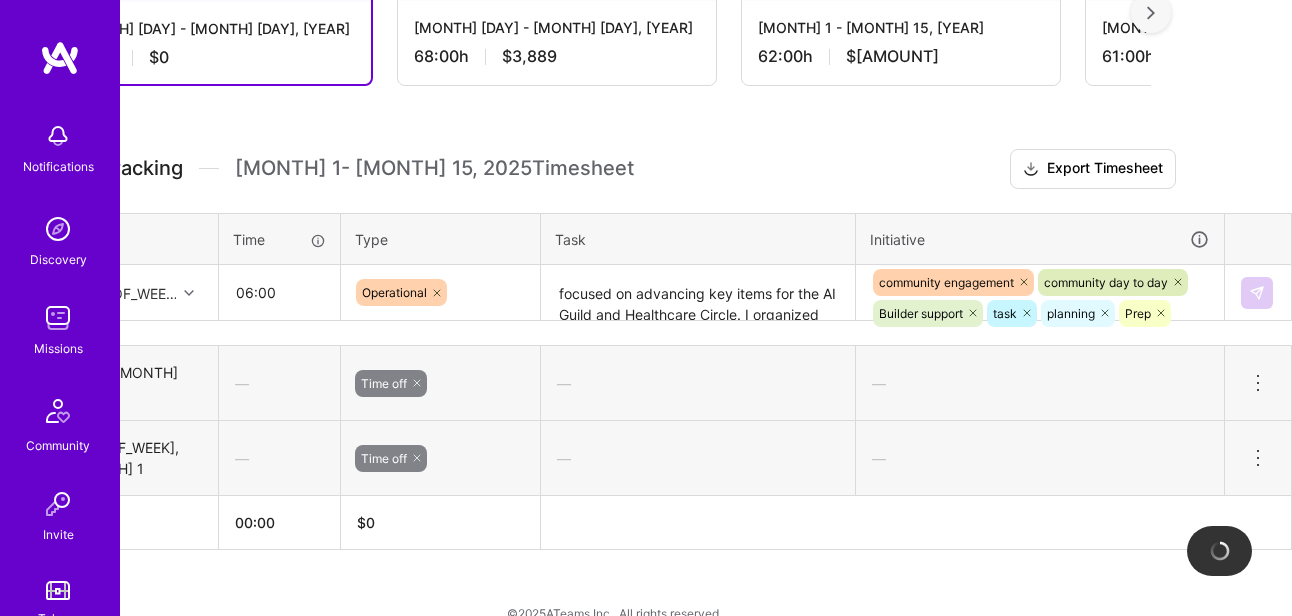 type 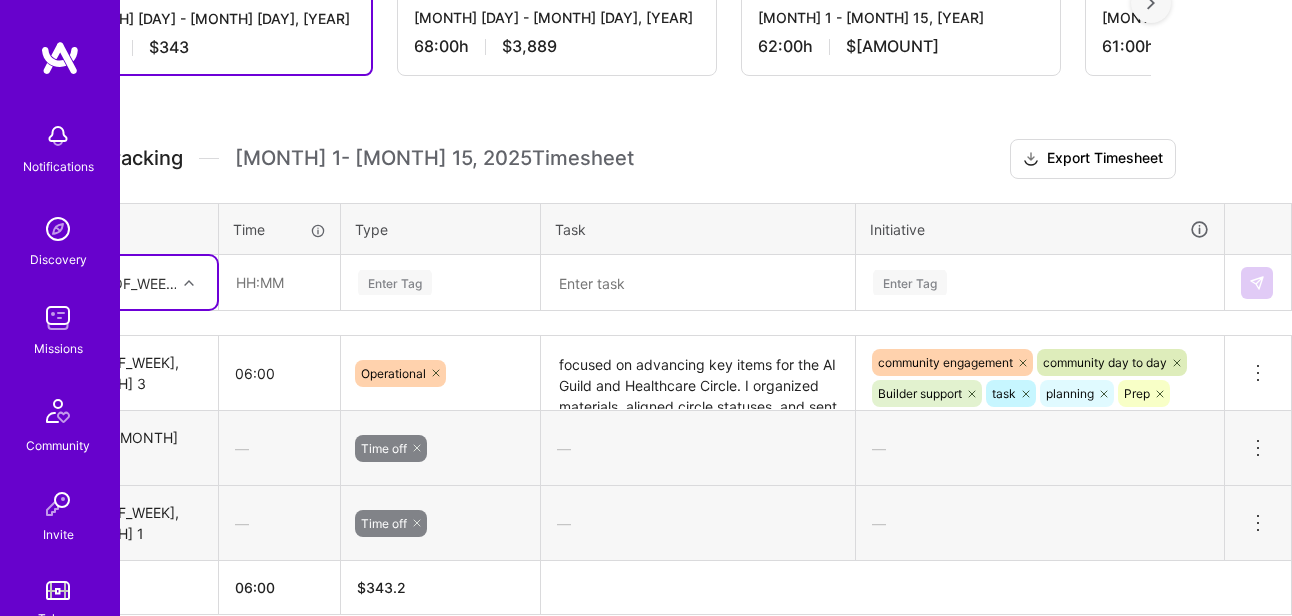 scroll, scrollTop: 541, scrollLeft: 92, axis: both 